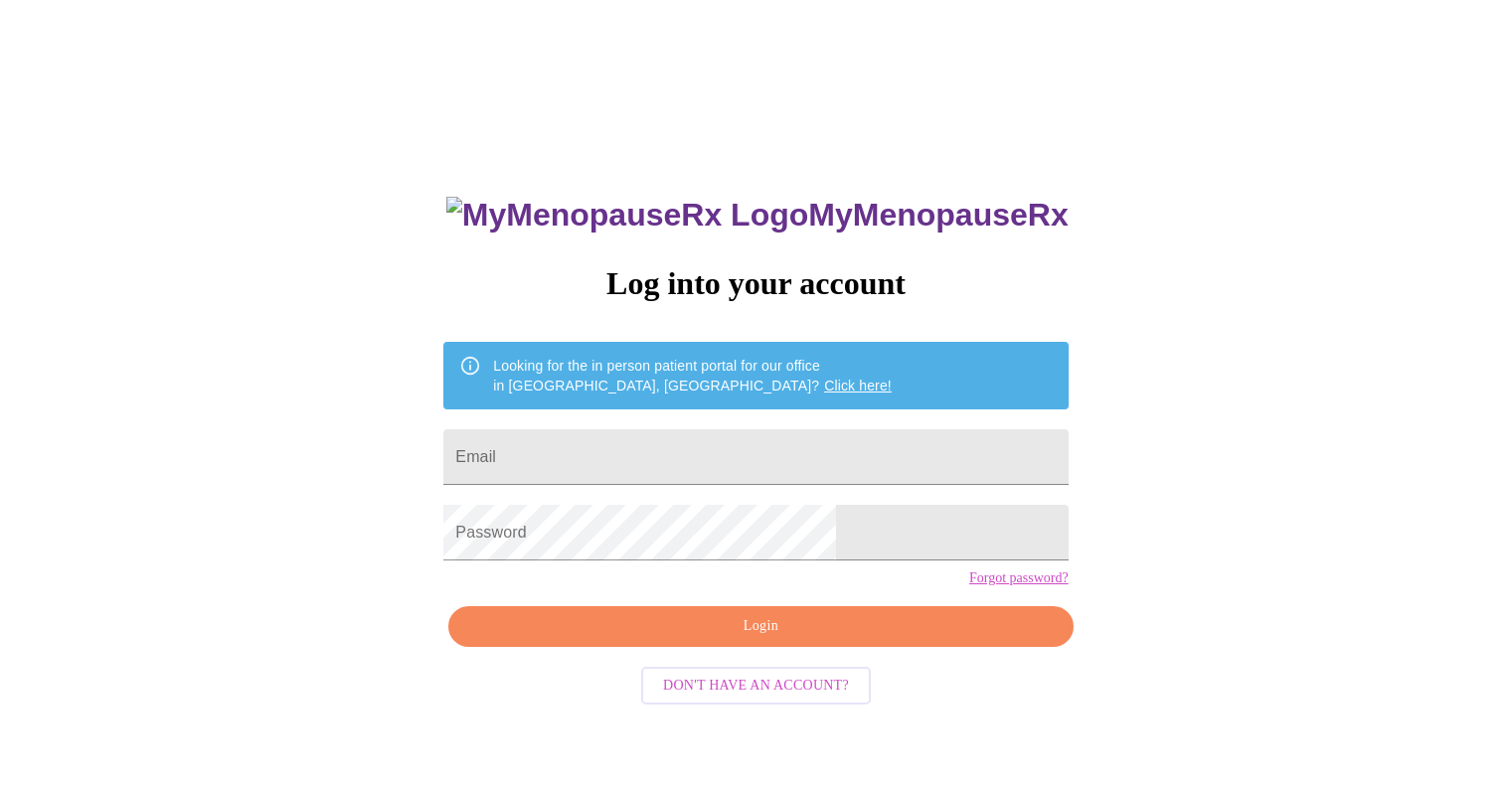 scroll, scrollTop: 0, scrollLeft: 0, axis: both 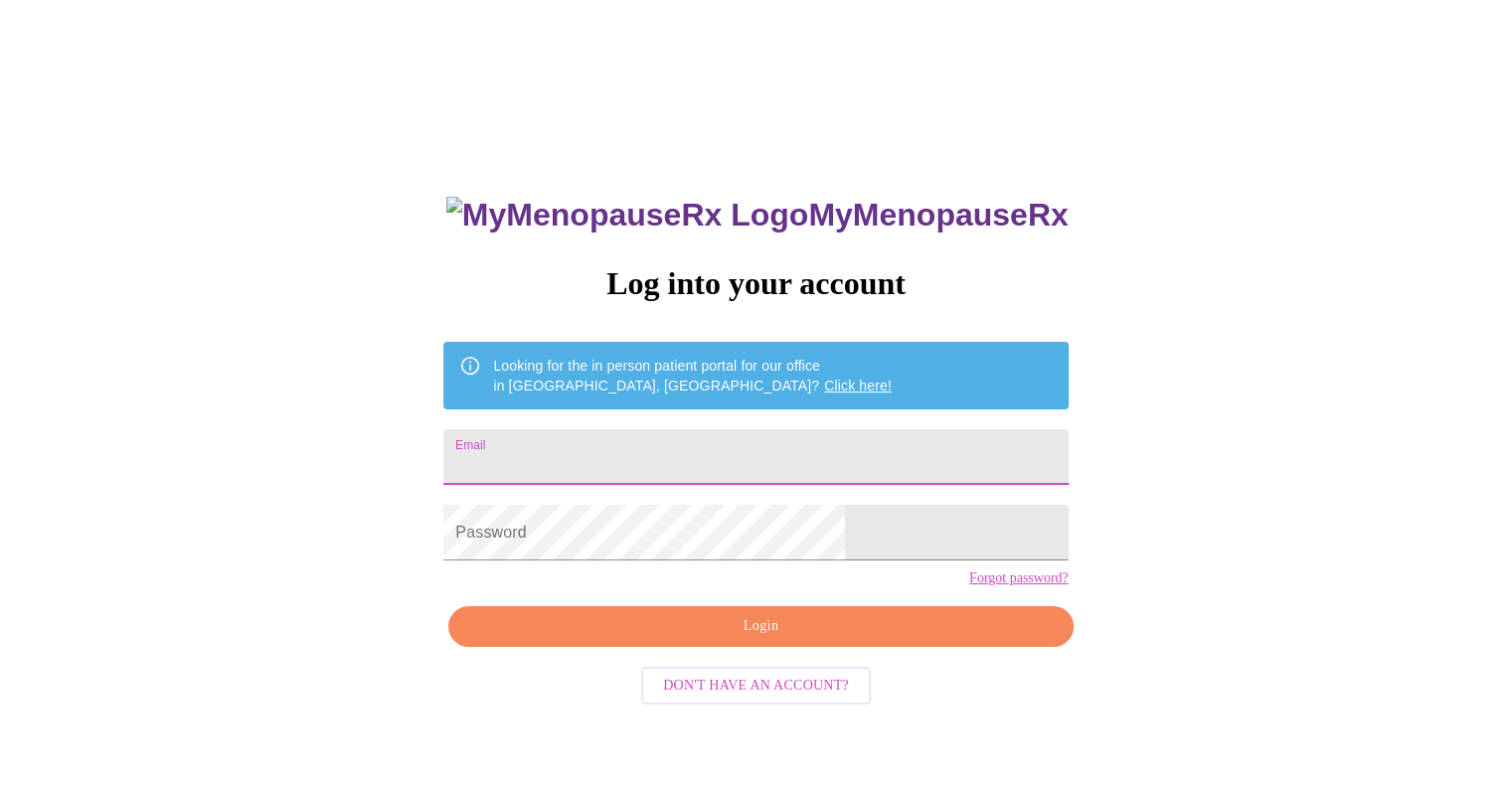 click on "Email" at bounding box center (756, 457) 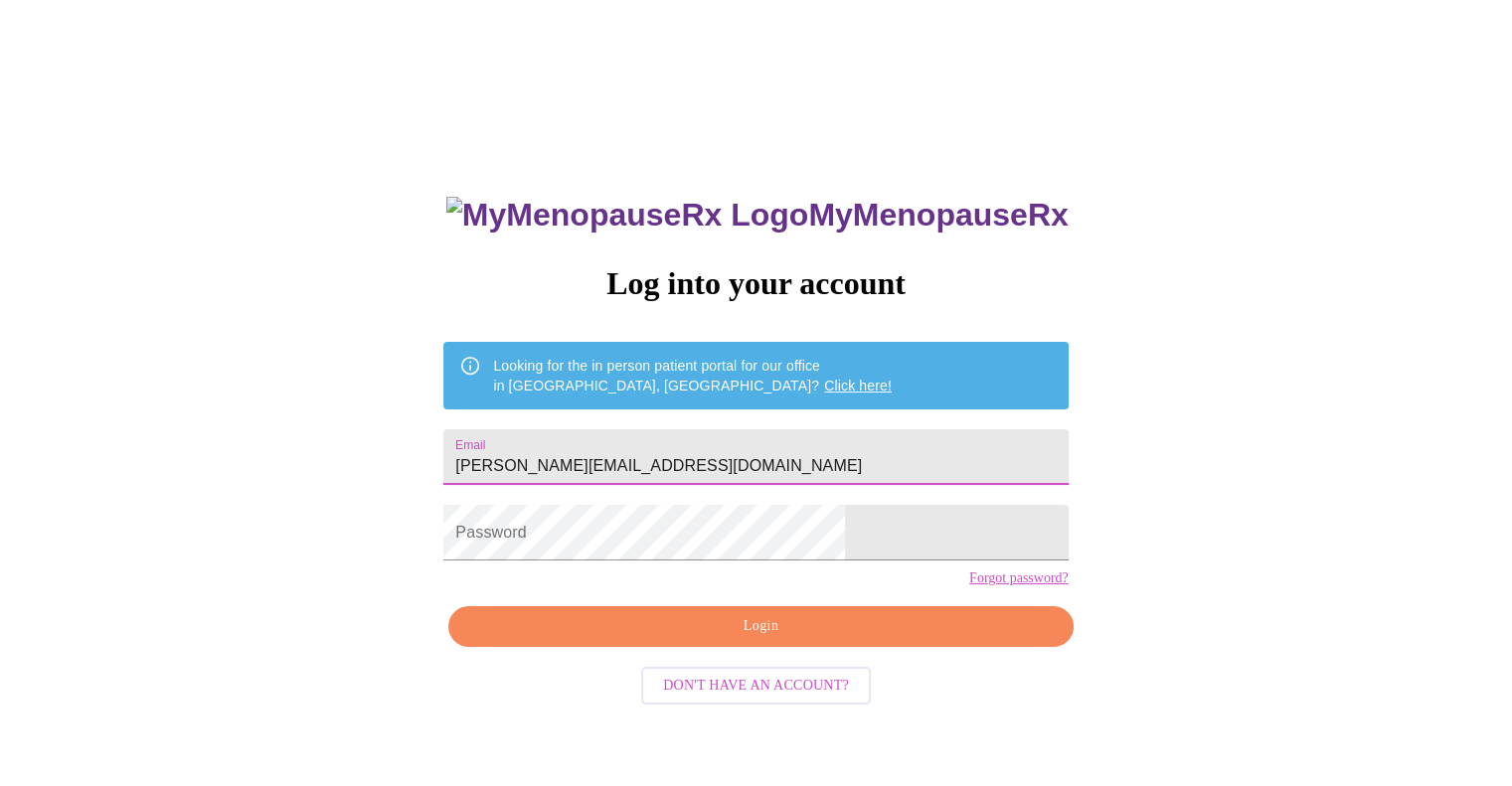 type on "[PERSON_NAME][EMAIL_ADDRESS][DOMAIN_NAME]" 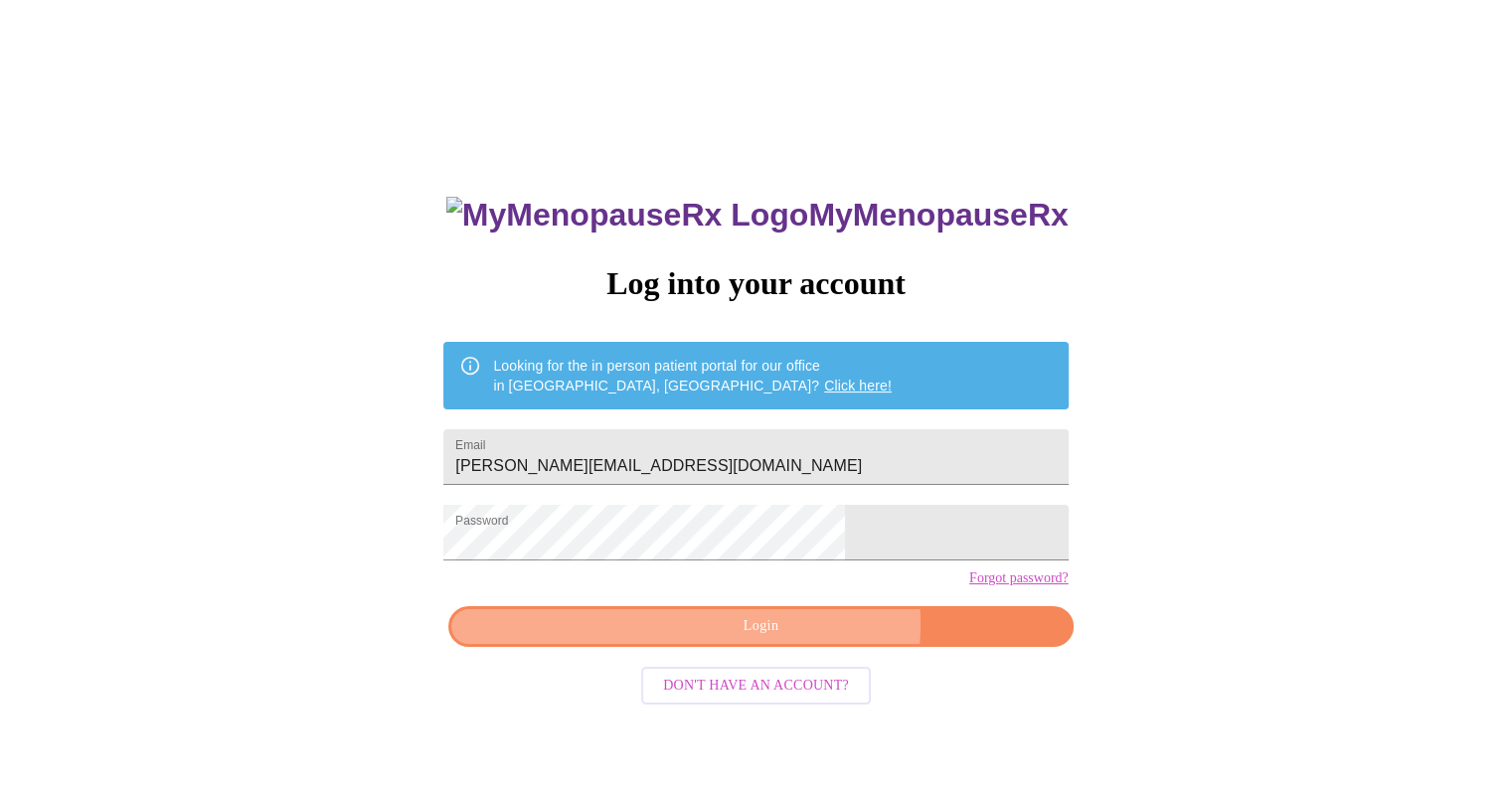 click on "Login" at bounding box center [760, 626] 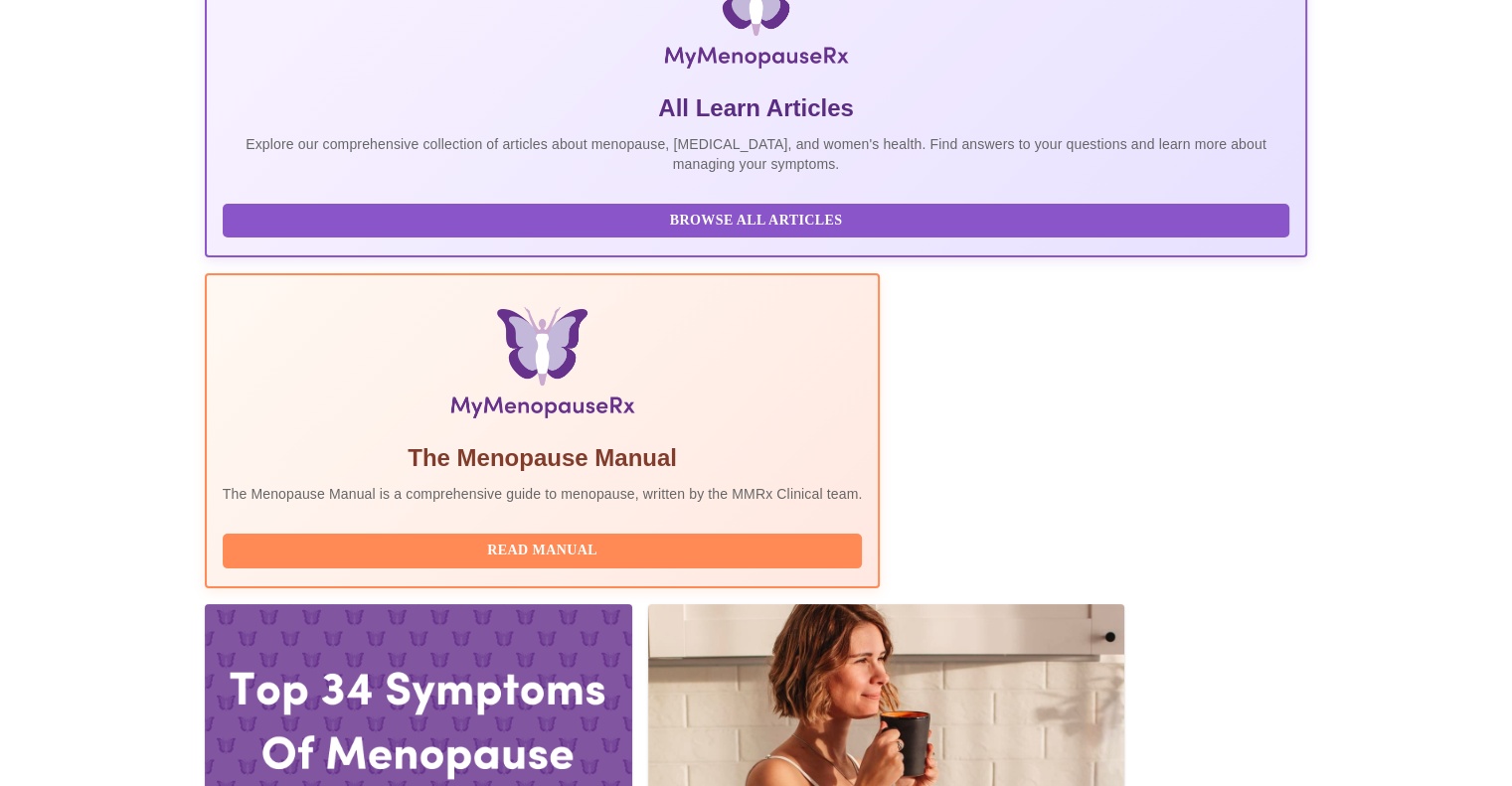 scroll, scrollTop: 397, scrollLeft: 0, axis: vertical 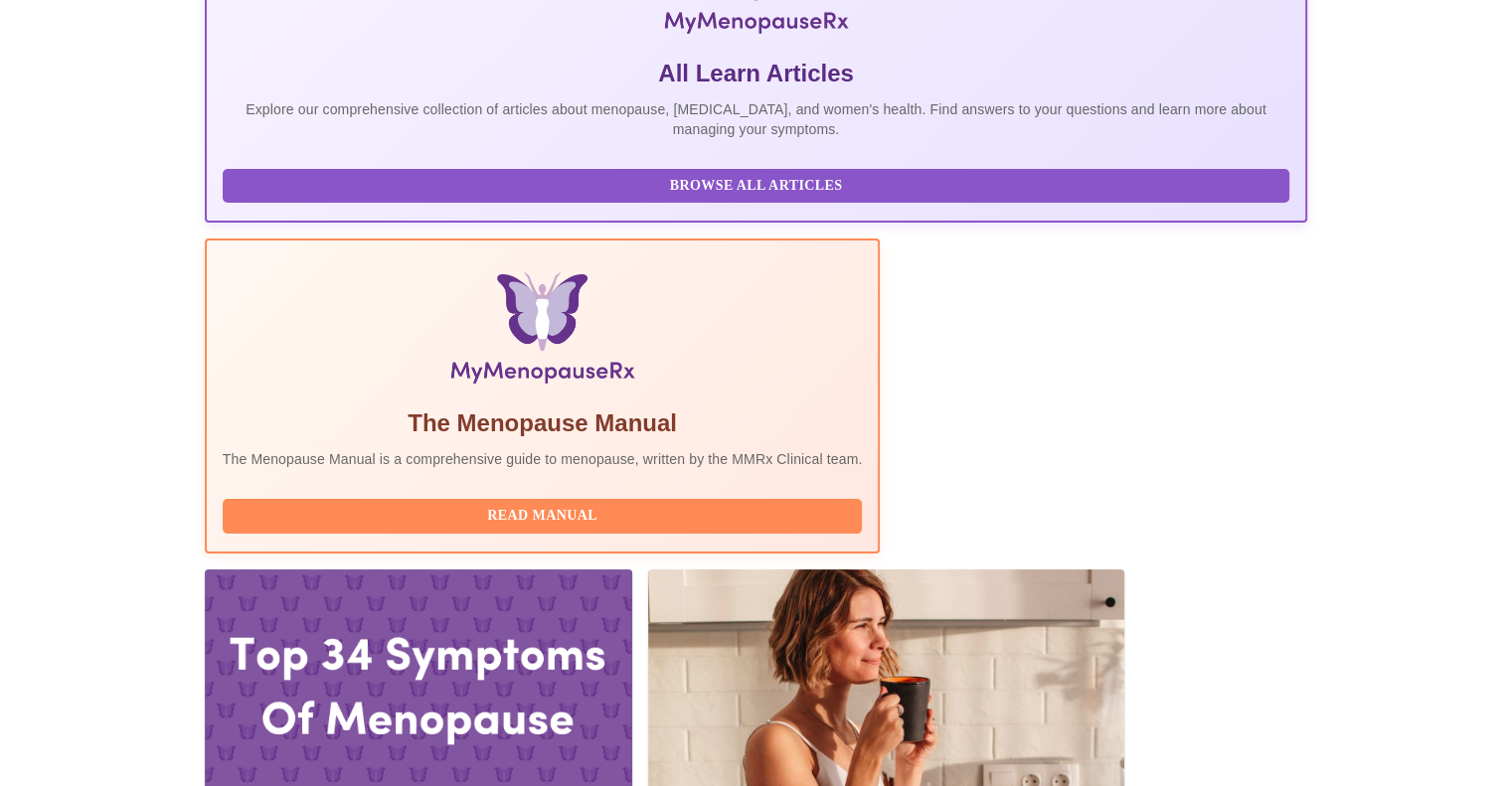 click on "Complete Pre-Assessment" at bounding box center (1172, 2138) 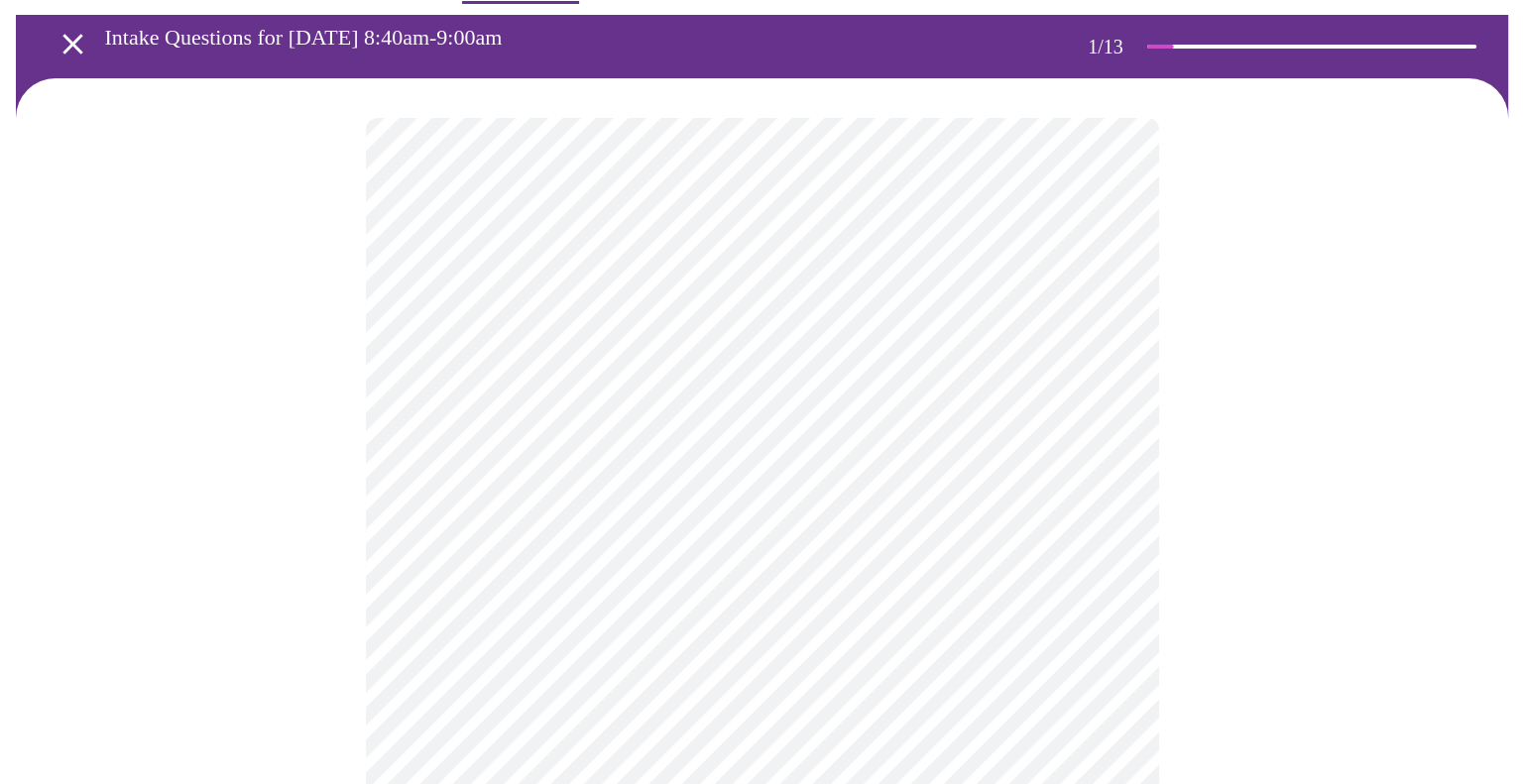 scroll, scrollTop: 99, scrollLeft: 0, axis: vertical 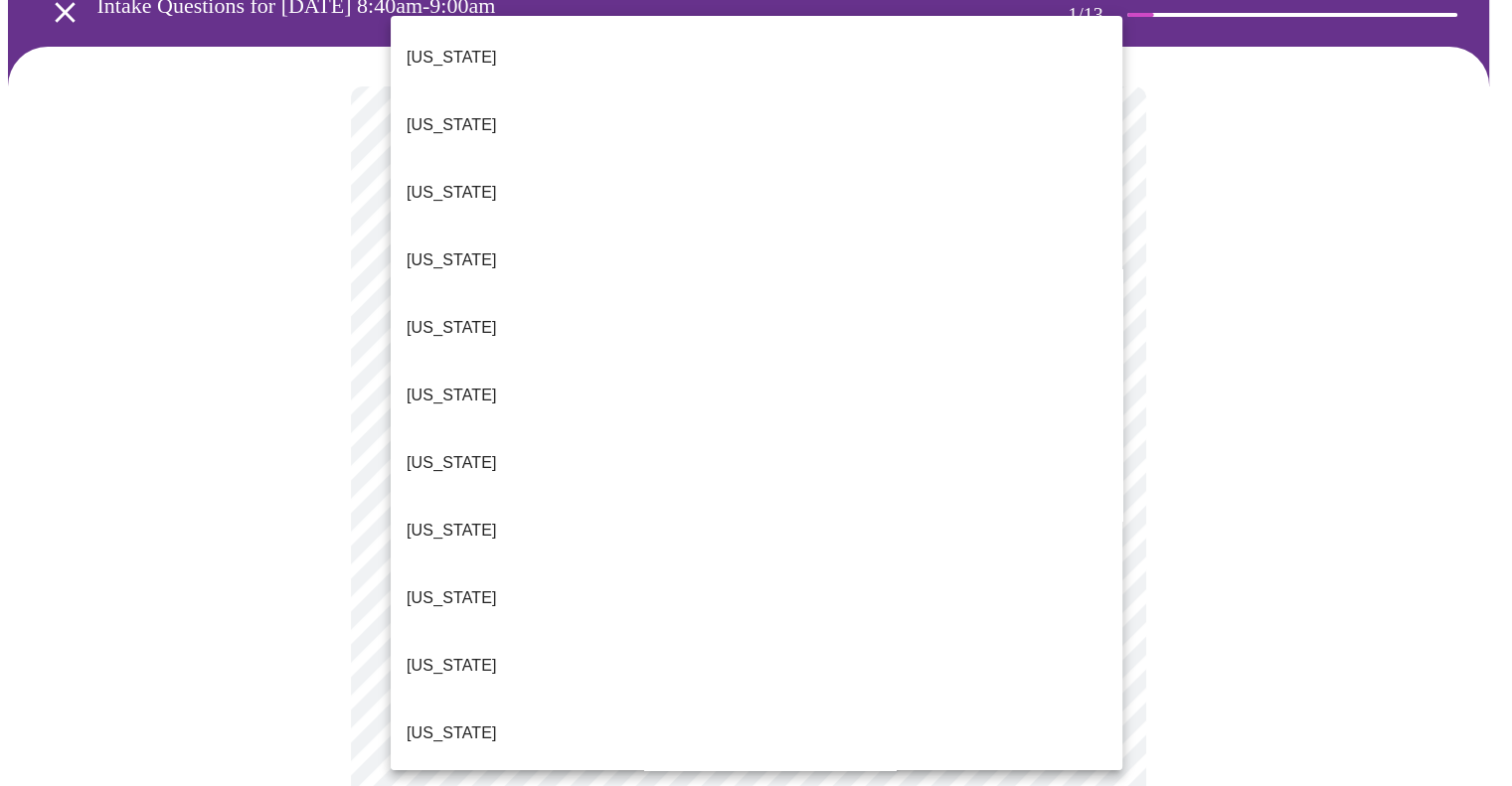 click on "MyMenopauseRx Appointments Messaging Labs Uploads Medications Community Refer a Friend Hi [PERSON_NAME]   Intake Questions for [DATE] 8:40am-9:00am 1  /  13 Settings Billing Invoices Log out [US_STATE]
[US_STATE]
[US_STATE]
[US_STATE]
[US_STATE]
[US_STATE]
[US_STATE]
[US_STATE]
[US_STATE]
[US_STATE]
[US_STATE]
[US_STATE]
[US_STATE]
[US_STATE]
[US_STATE]
[US_STATE]
[US_STATE]
[US_STATE]
[US_STATE]
[US_STATE]
[US_STATE]
[US_STATE]
[US_STATE]
[US_STATE]
[US_STATE]
[US_STATE]
[US_STATE]
[US_STATE]
[GEOGRAPHIC_DATA]
[US_STATE]
[US_STATE]
[US_STATE]
[US_STATE]
[US_STATE]
[US_STATE]
[US_STATE]
[US_STATE]
[US_STATE]
[US_STATE]
[US_STATE]
[US_STATE]
[US_STATE]
[US_STATE]
[US_STATE]
[US_STATE][PERSON_NAME][US_STATE]
[US_STATE], D.C. ([US_STATE])
[US_STATE]
[US_STATE]
[US_STATE]" at bounding box center [756, 821] 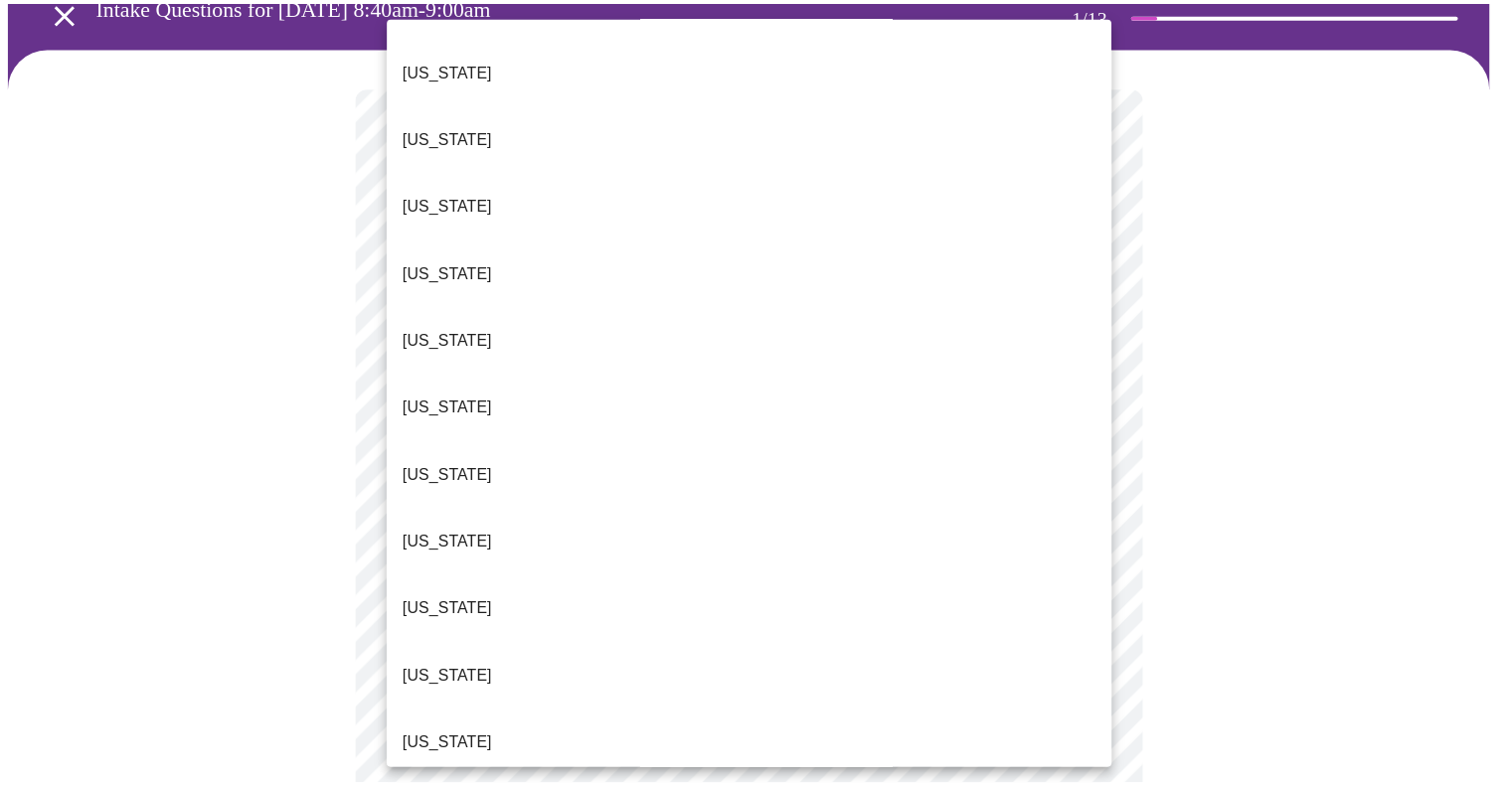 scroll, scrollTop: 397, scrollLeft: 0, axis: vertical 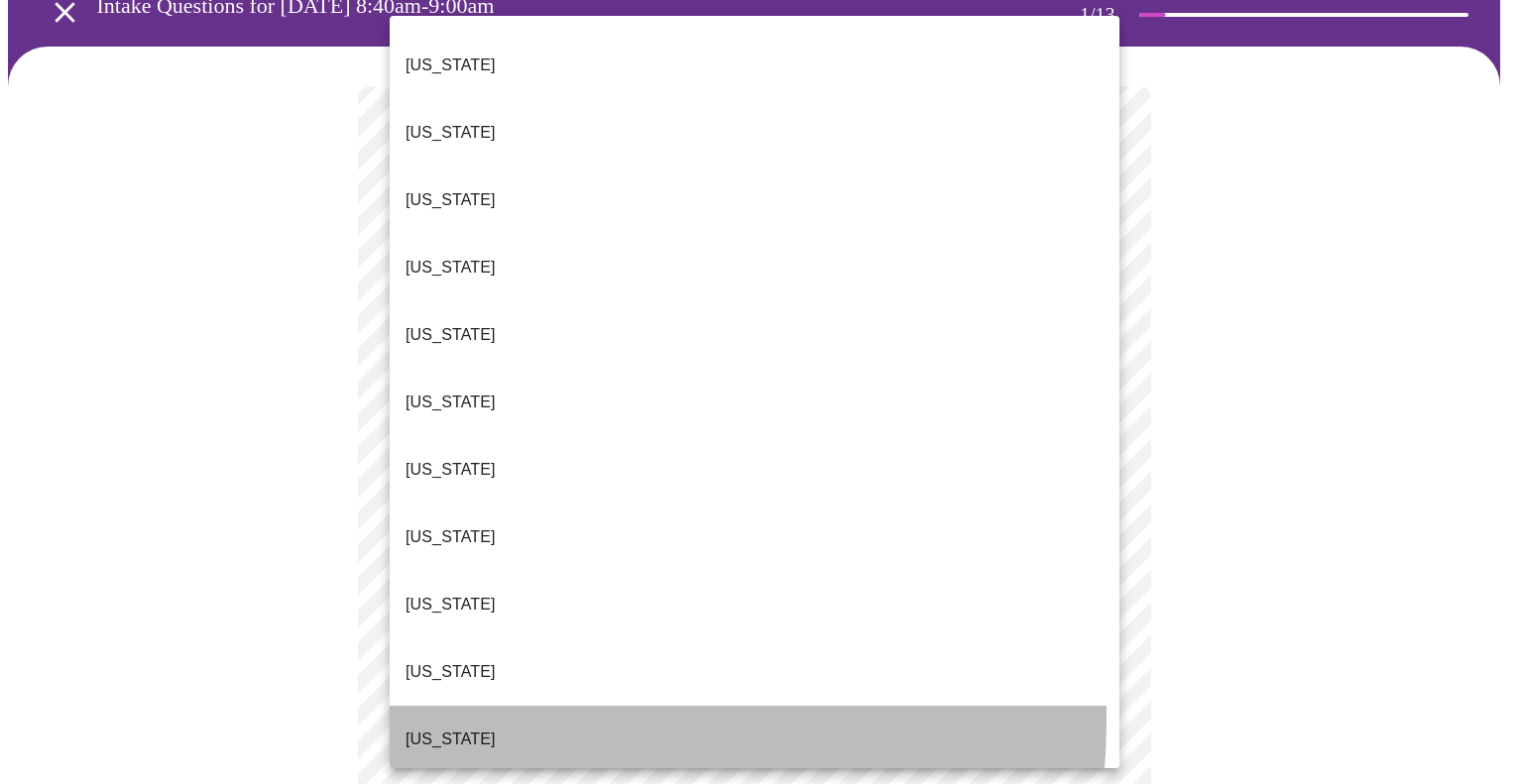 click on "[US_STATE]" at bounding box center (450, 739) 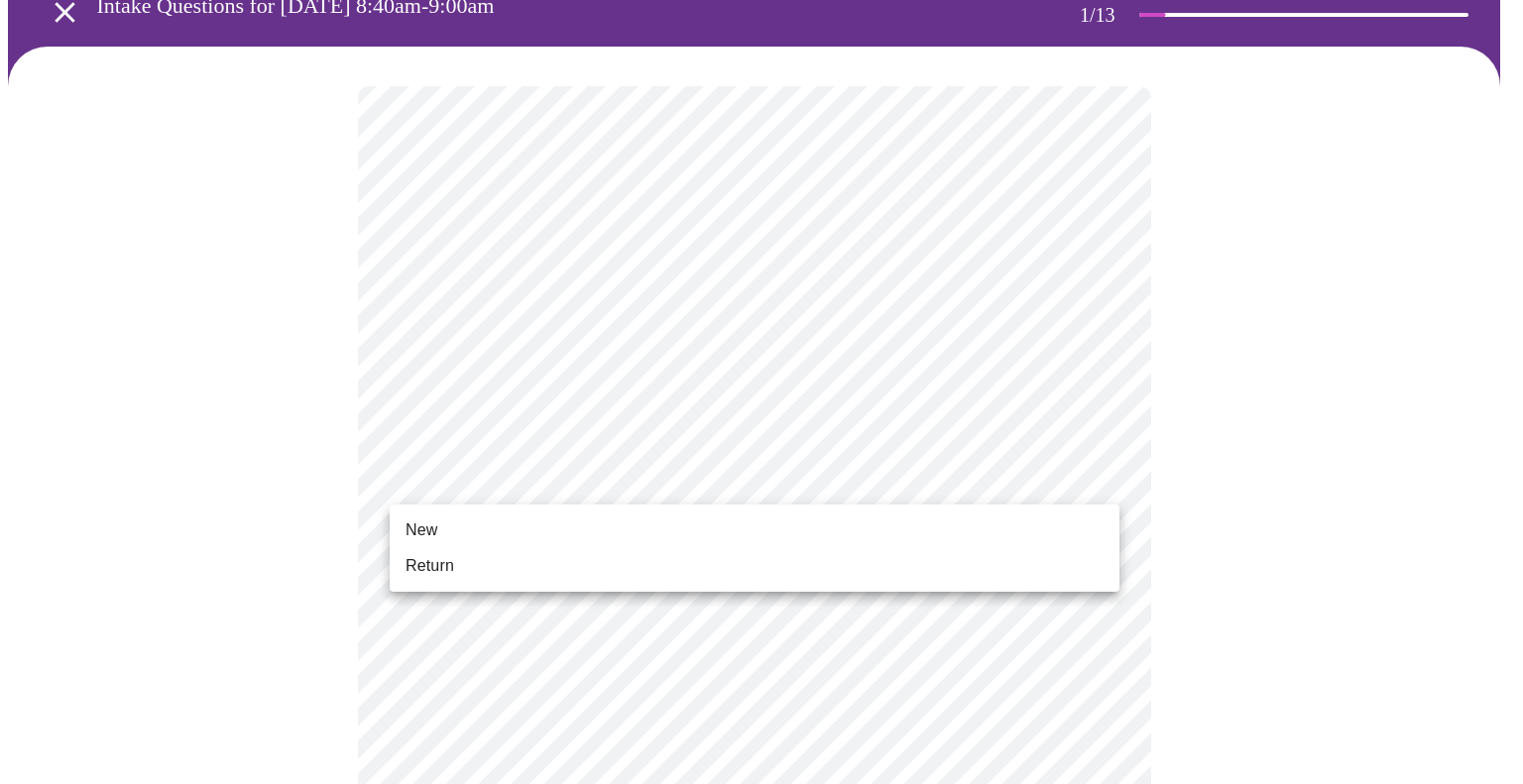 click on "MyMenopauseRx Appointments Messaging Labs Uploads Medications Community Refer a Friend Hi [PERSON_NAME]   Intake Questions for [DATE] 8:40am-9:00am 1  /  13 Settings Billing Invoices Log out New Return" at bounding box center (762, 813) 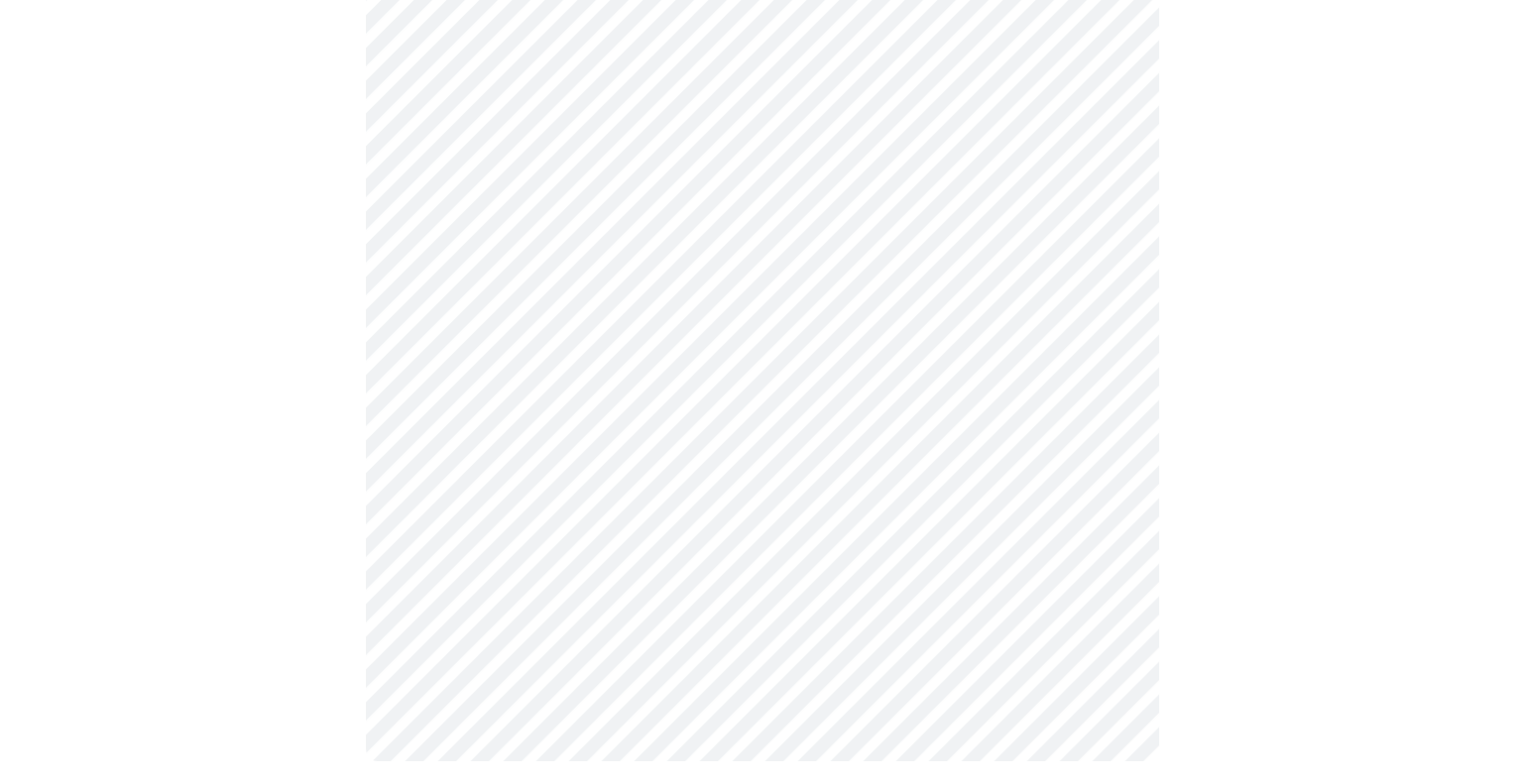 scroll, scrollTop: 996, scrollLeft: 0, axis: vertical 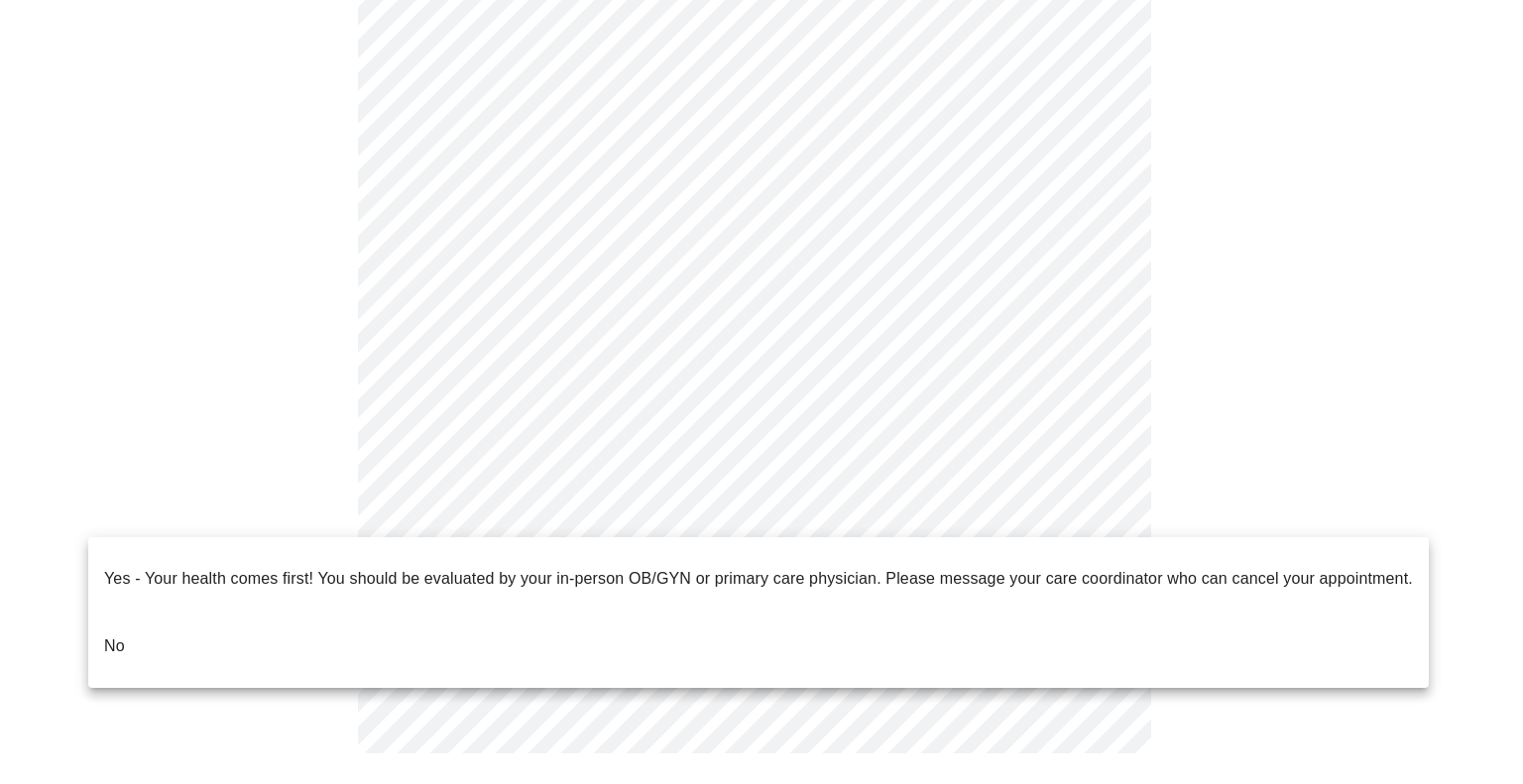 click on "MyMenopauseRx Appointments Messaging Labs Uploads Medications Community Refer a Friend Hi [PERSON_NAME]   Intake Questions for [DATE] 8:40am-9:00am 1  /  13 Settings Billing Invoices Log out Yes - Your health comes first! You should be evaluated by your in-person OB/GYN or primary care physician.  Please message your care coordinator who can cancel your appointment.
No" at bounding box center (762, -98) 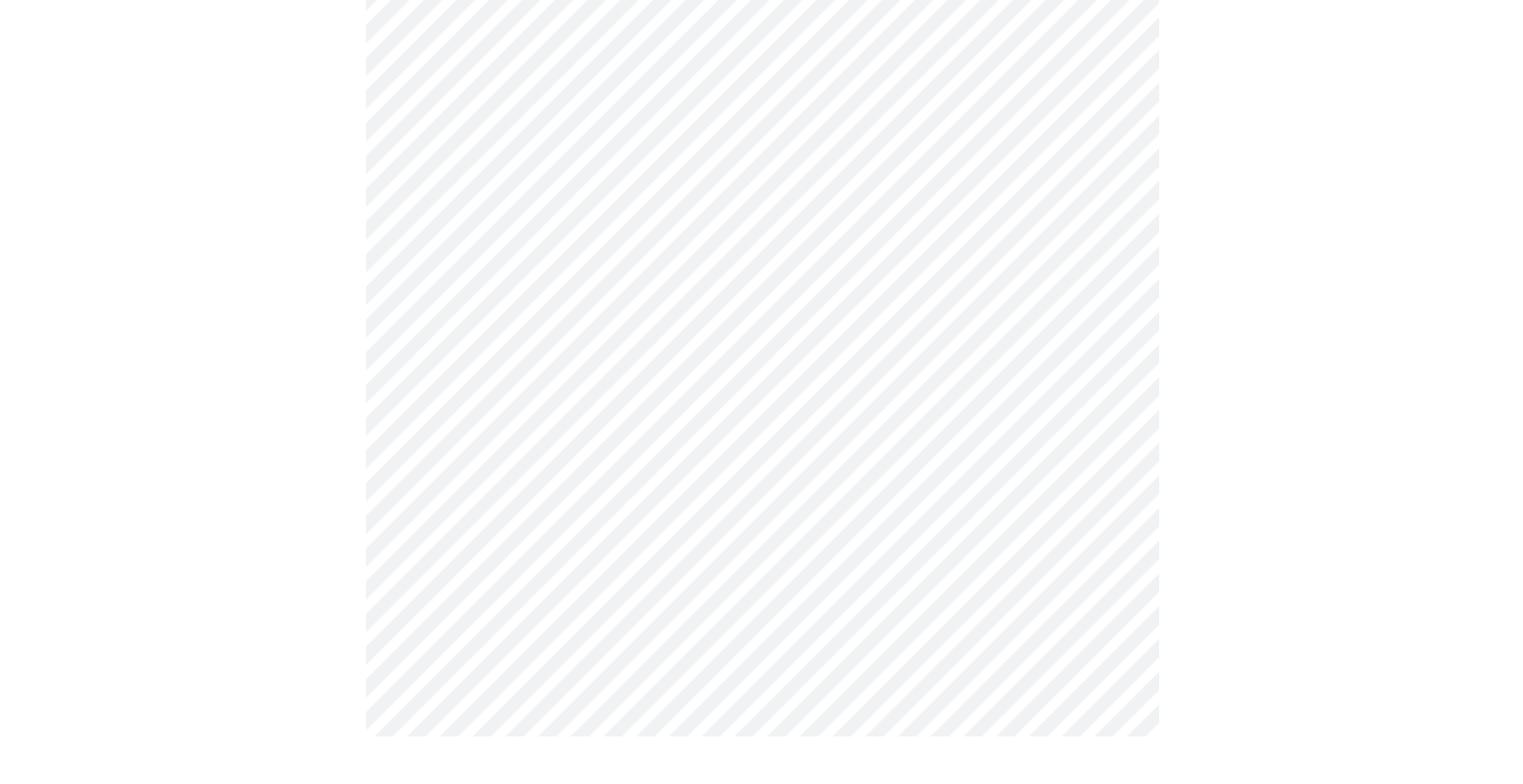 scroll, scrollTop: 0, scrollLeft: 0, axis: both 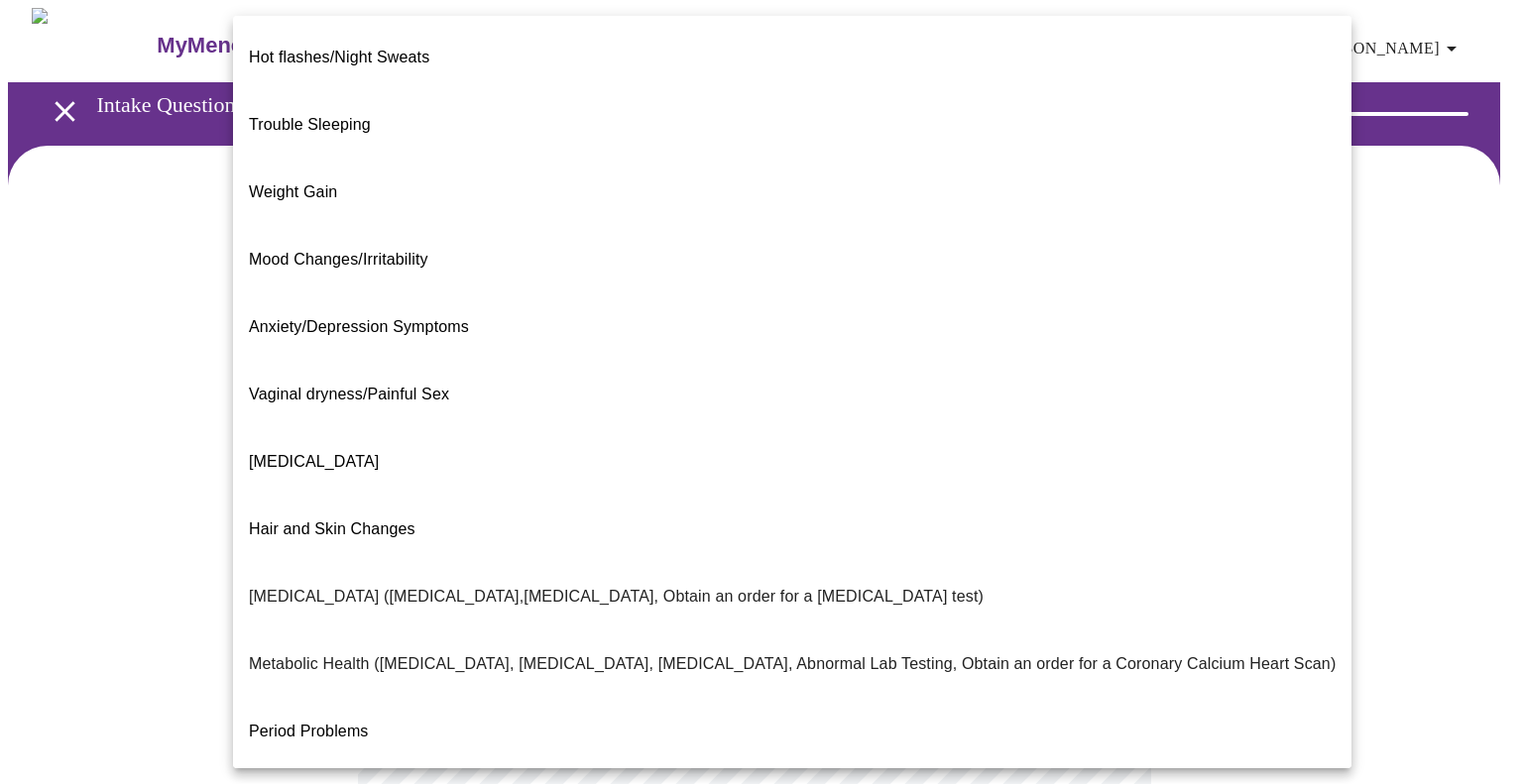 click on "MyMenopauseRx Appointments Messaging Labs Uploads Medications Community Refer a Friend Hi [PERSON_NAME]   Intake Questions for [DATE] 8:40am-9:00am 2  /  13 Settings Billing Invoices Log out Hot flashes/Night Sweats
Trouble Sleeping
Weight Gain
Mood Changes/Irritability
Anxiety/Depression Symptoms
Vaginal dryness/Painful Sex
[MEDICAL_DATA]
Hair and Skin Changes
[MEDICAL_DATA] ([MEDICAL_DATA],[MEDICAL_DATA], Obtain an order for a [MEDICAL_DATA] test)
Metabolic Health ([MEDICAL_DATA], [MEDICAL_DATA], [MEDICAL_DATA], Abnormal Lab Testing, Obtain an order for a Coronary Calcium Heart Scan)
Period Problems
[MEDICAL_DATA]
Orgasms are weak
UTI Symptoms
Vaginal Infection
[MEDICAL_DATA] (oral, genital)
[MEDICAL_DATA]
I feel great - just need a refill.
Other" at bounding box center (762, 603) 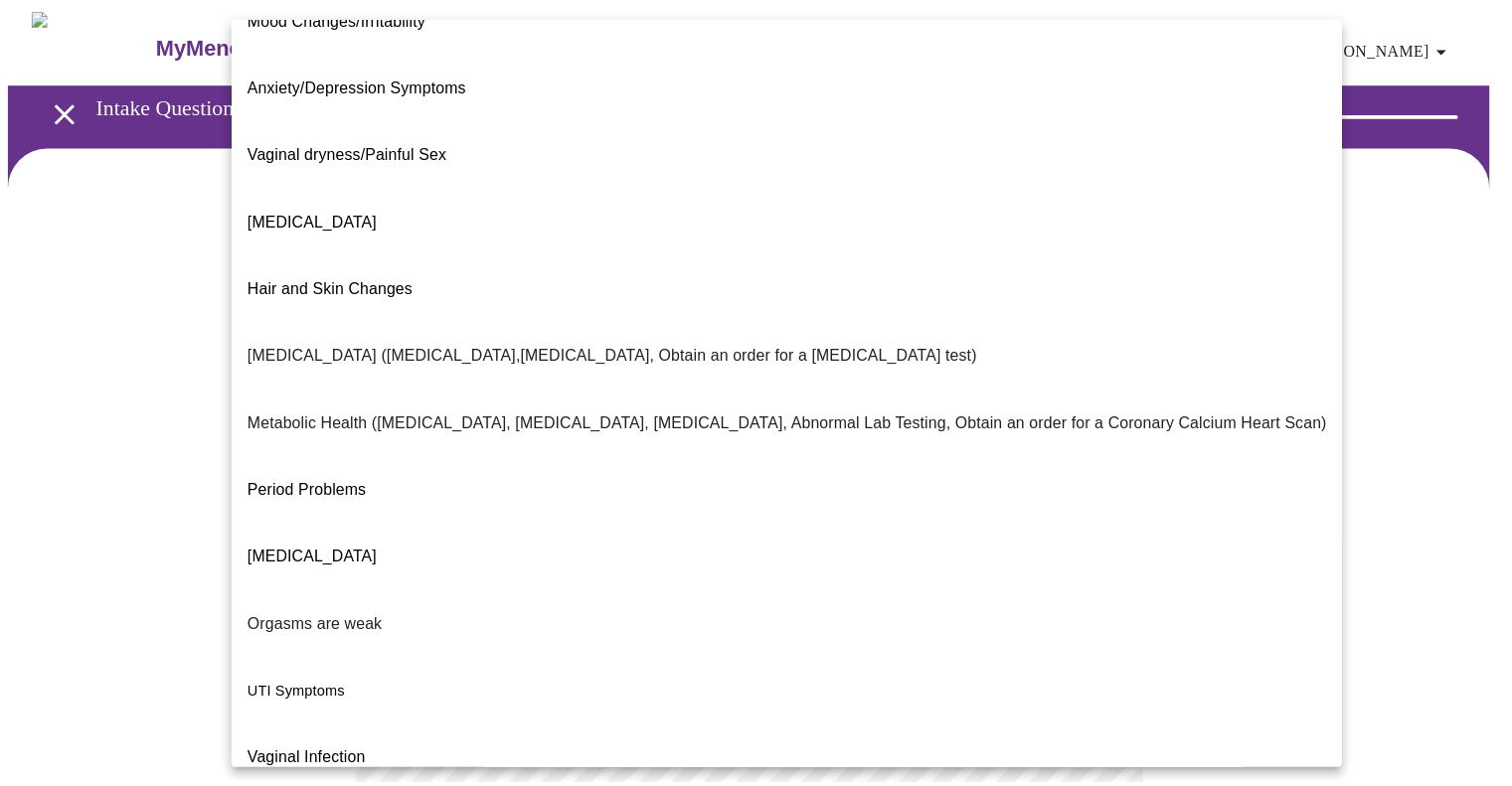 scroll, scrollTop: 242, scrollLeft: 0, axis: vertical 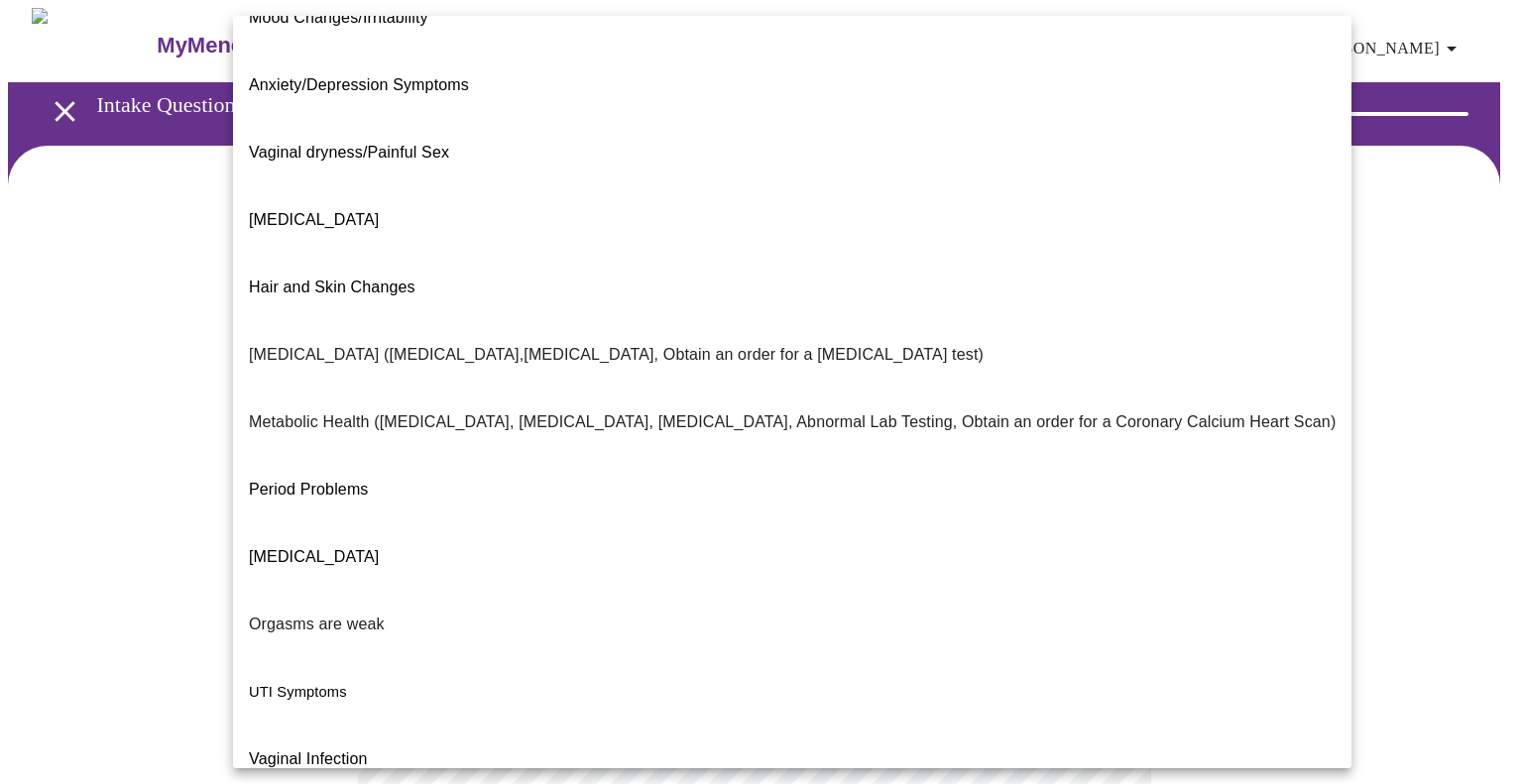 click on "I feel great - just need a refill." at bounding box center [353, 961] 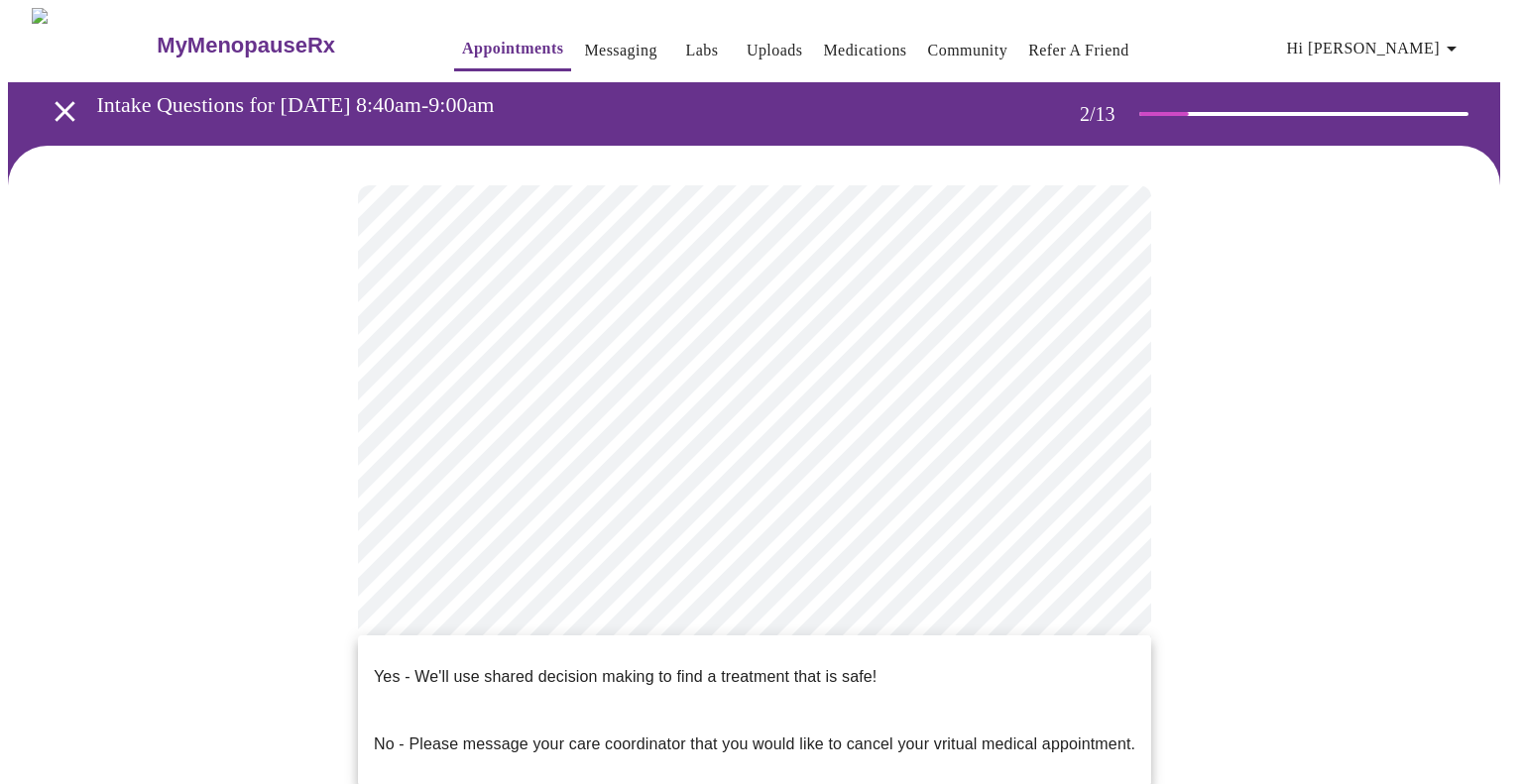click on "MyMenopauseRx Appointments Messaging Labs Uploads Medications Community Refer a Friend Hi [PERSON_NAME]   Intake Questions for [DATE] 8:40am-9:00am 2  /  13 Settings Billing Invoices Log out Yes - We'll use shared decision making to find a treatment that is safe!
No - Please message your care coordinator that you would like to cancel your vritual medical appointment." at bounding box center [762, 597] 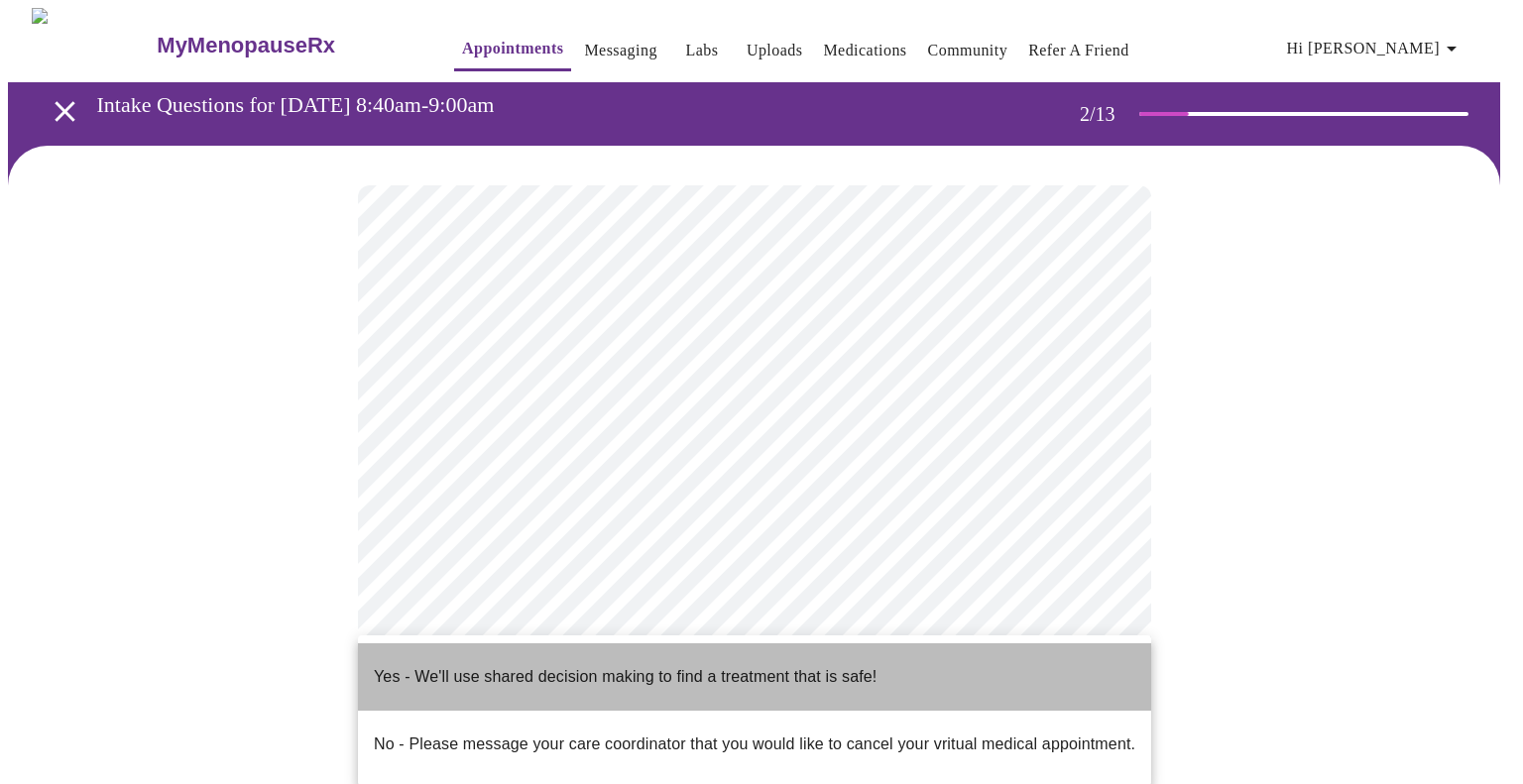 click on "Yes - We'll use shared decision making to find a treatment that is safe!" at bounding box center [625, 677] 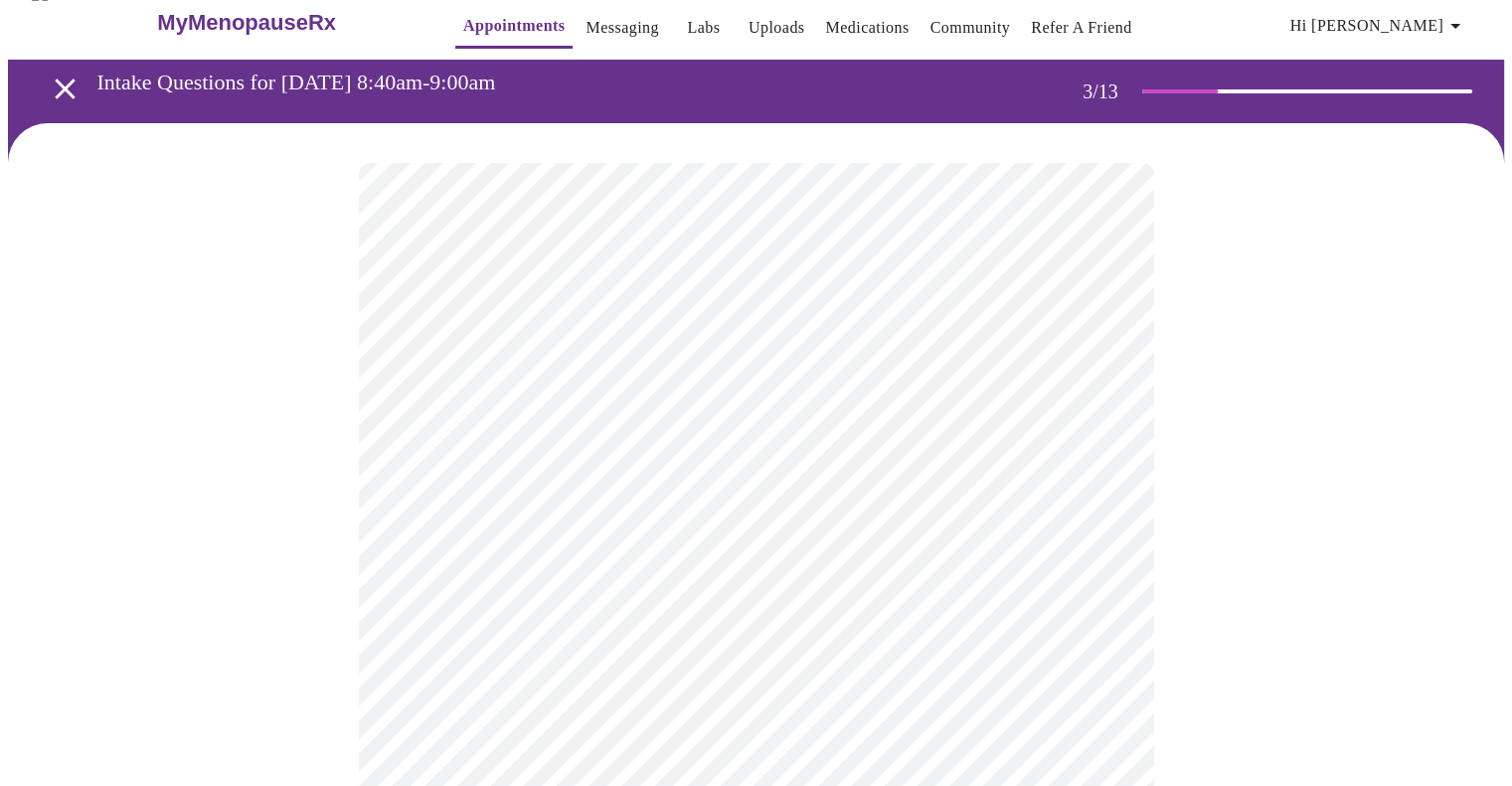scroll, scrollTop: 0, scrollLeft: 0, axis: both 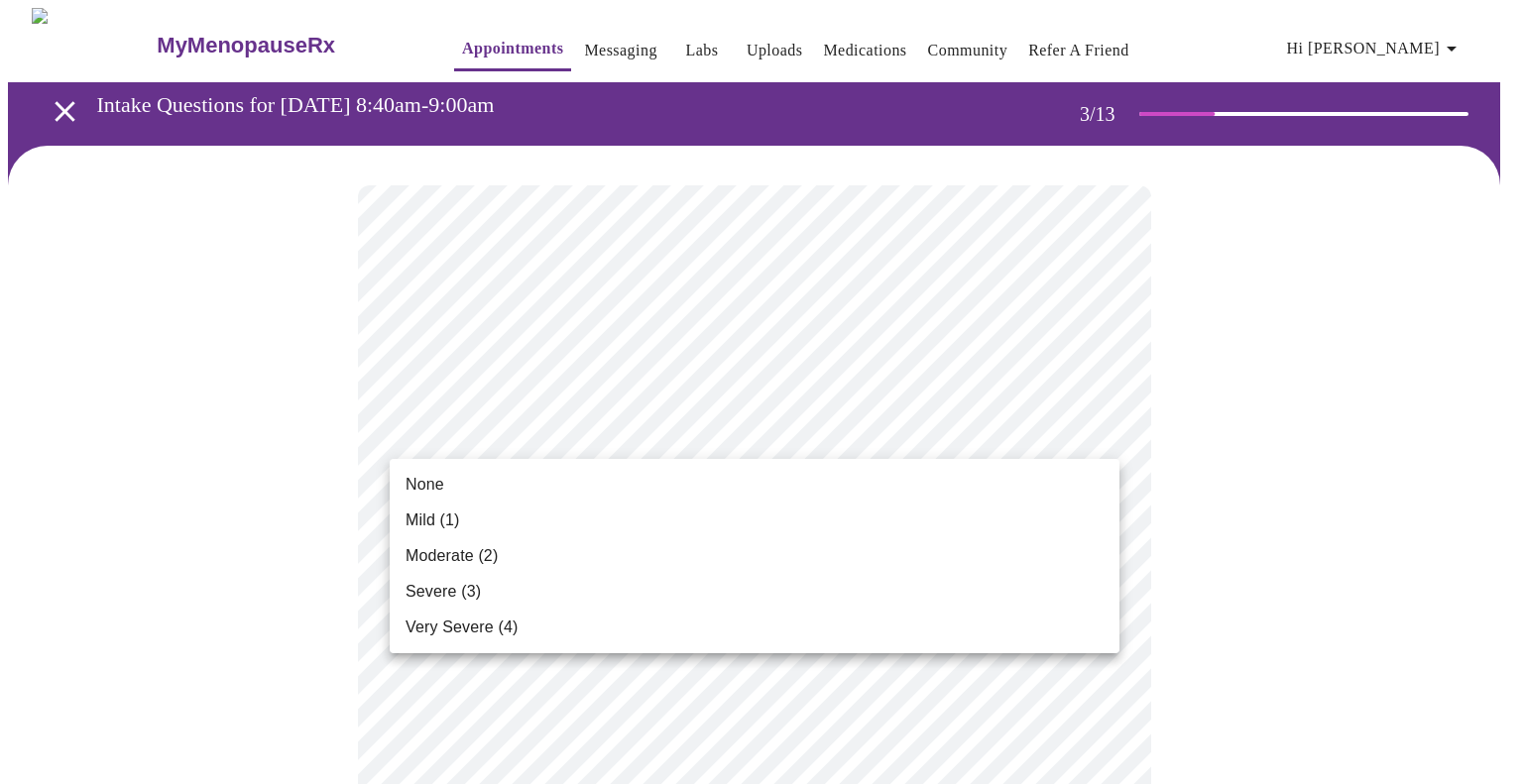 click on "MyMenopauseRx Appointments Messaging Labs Uploads Medications Community Refer a Friend Hi [PERSON_NAME]   Intake Questions for [DATE] 8:40am-9:00am 3  /  13 Settings Billing Invoices Log out None Mild (1) Moderate (2) Severe (3)  Very Severe (4)" at bounding box center [762, 1347] 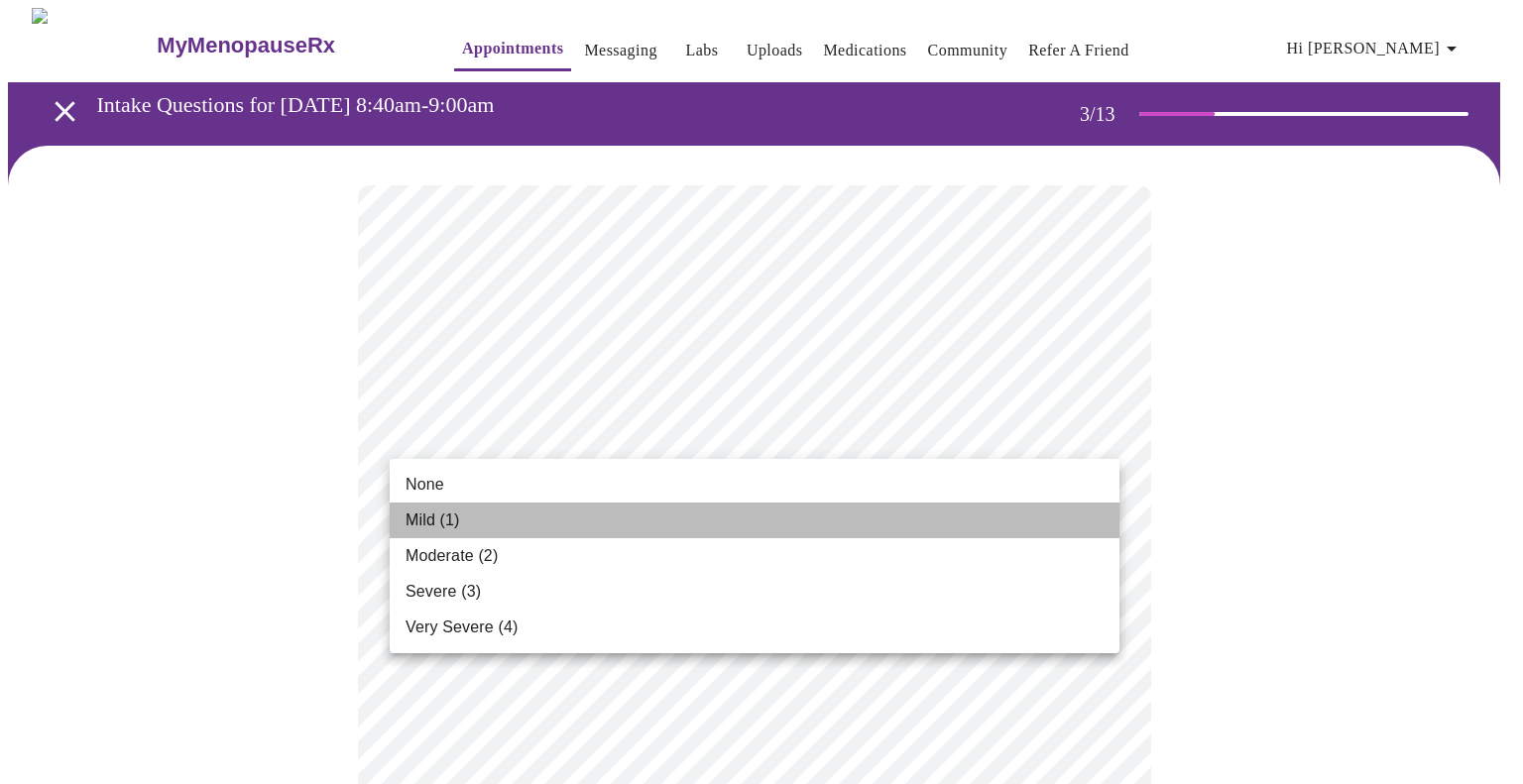 click on "Mild (1)" at bounding box center (755, 520) 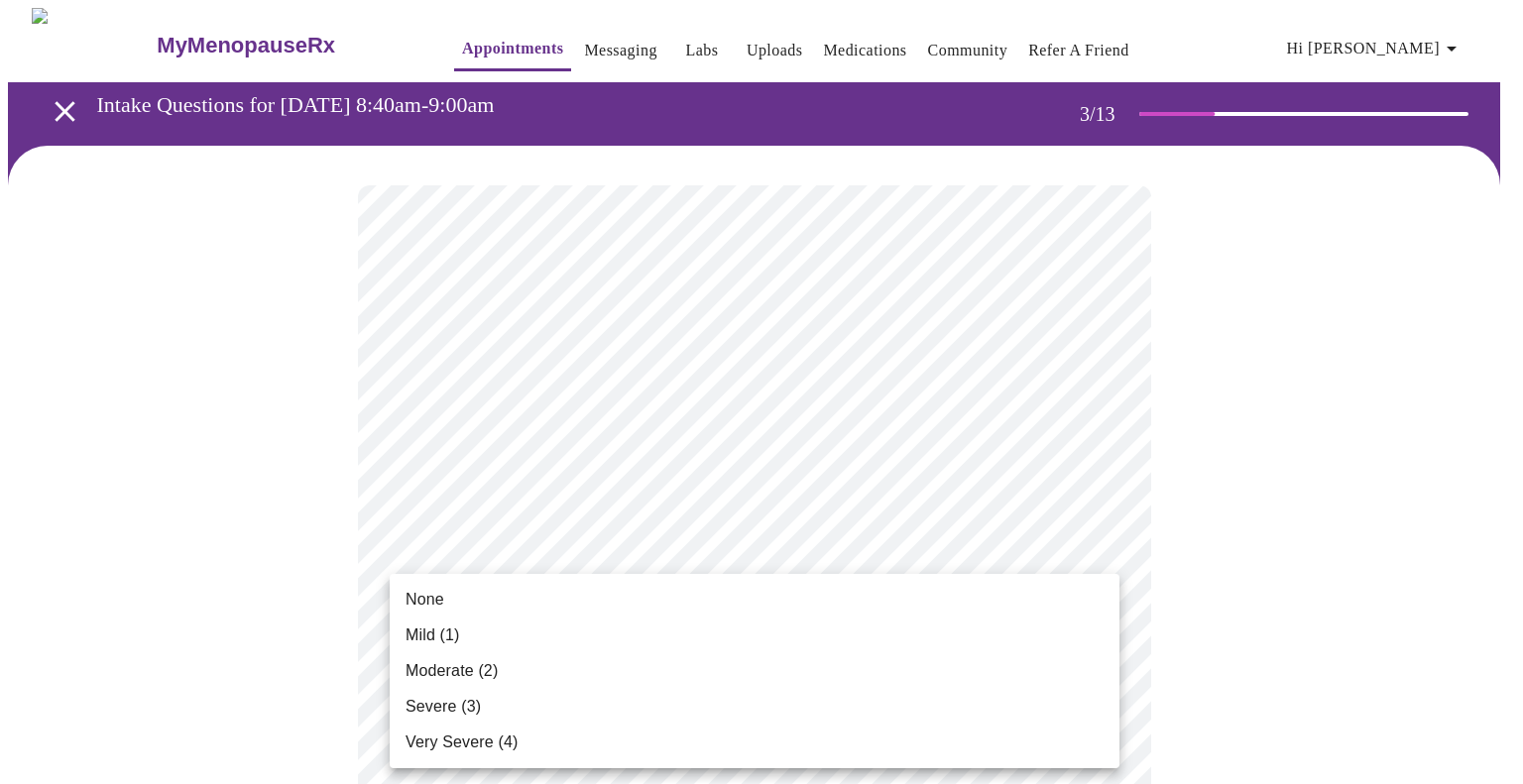 click on "MyMenopauseRx Appointments Messaging Labs Uploads Medications Community Refer a Friend Hi [PERSON_NAME]   Intake Questions for [DATE] 8:40am-9:00am 3  /  13 Settings Billing Invoices Log out None Mild (1) Moderate (2) Severe (3) Very Severe (4)" at bounding box center (762, 1311) 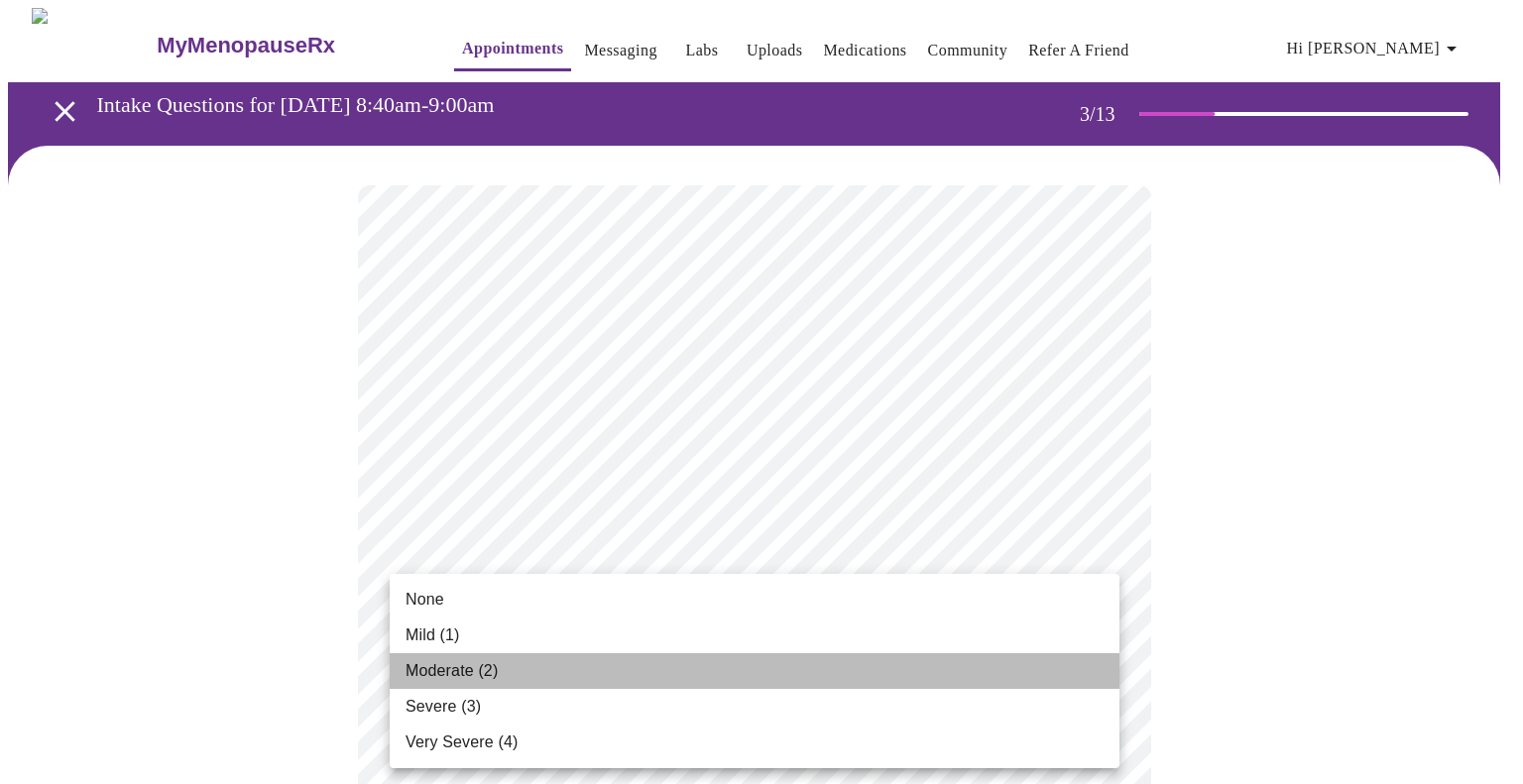 click on "Moderate (2)" at bounding box center (451, 671) 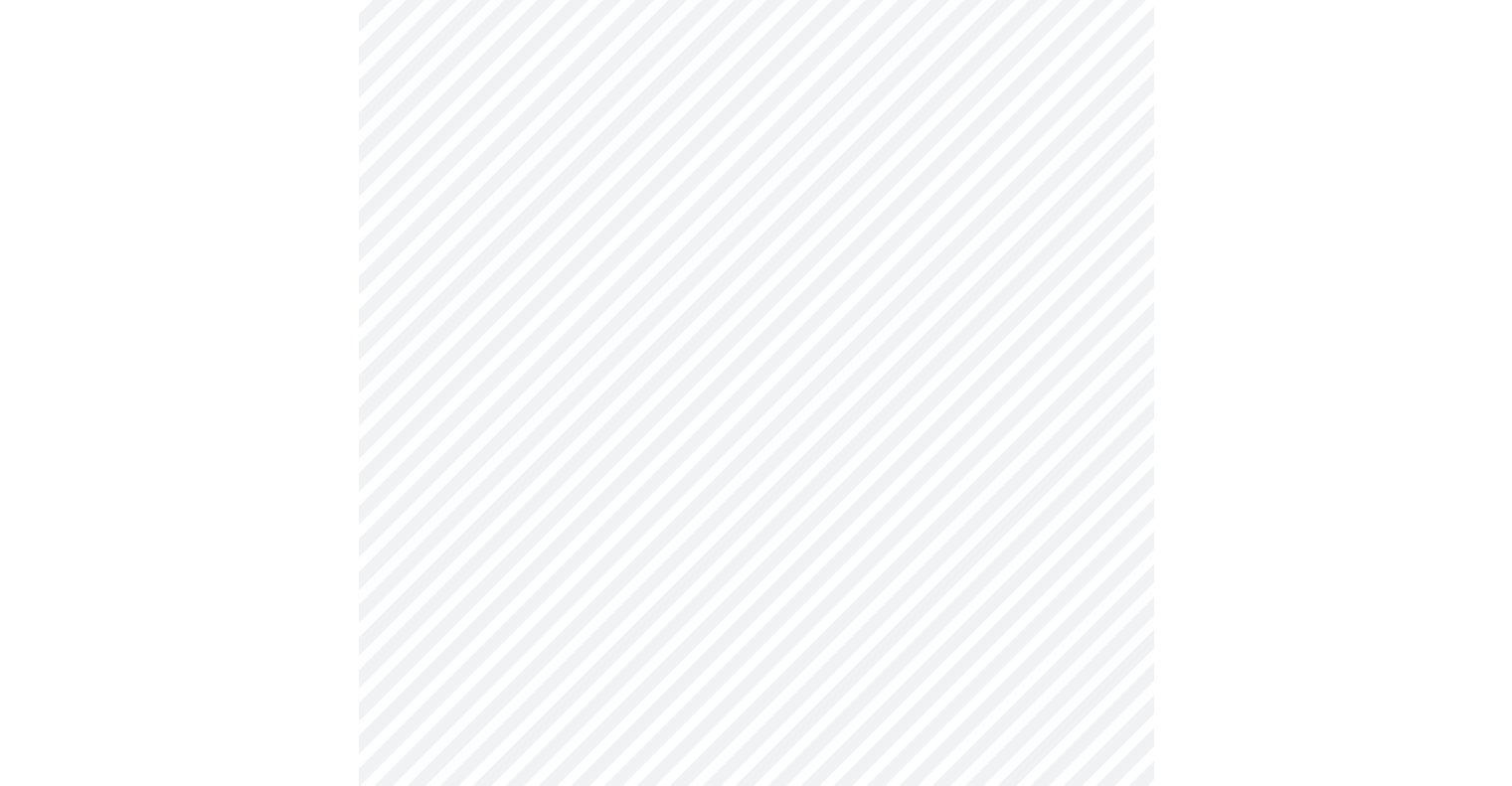 scroll, scrollTop: 497, scrollLeft: 0, axis: vertical 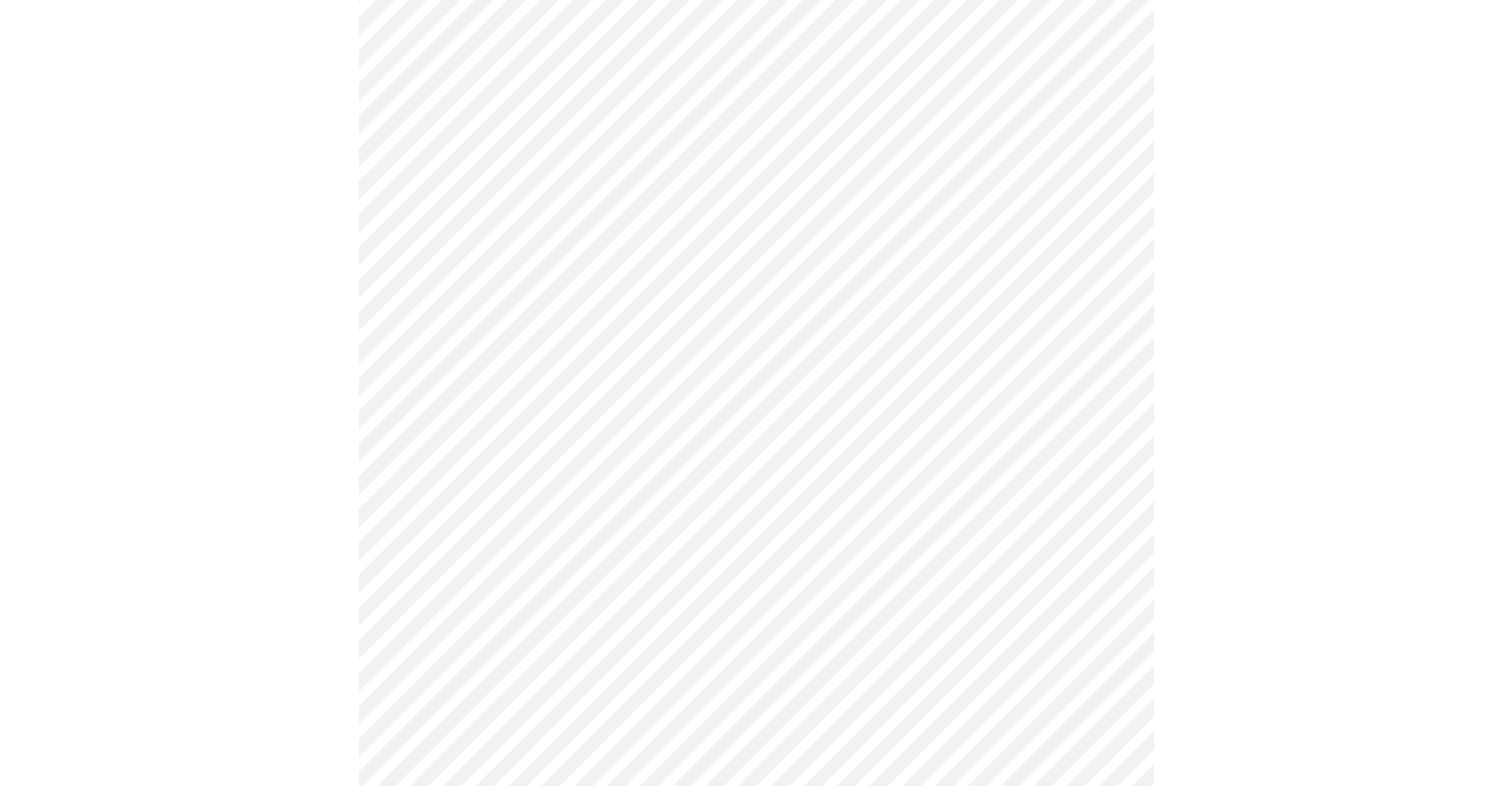 click on "MyMenopauseRx Appointments Messaging Labs Uploads Medications Community Refer a Friend Hi [PERSON_NAME]   Intake Questions for [DATE] 8:40am-9:00am 3  /  13 Settings Billing Invoices Log out" at bounding box center (756, 804) 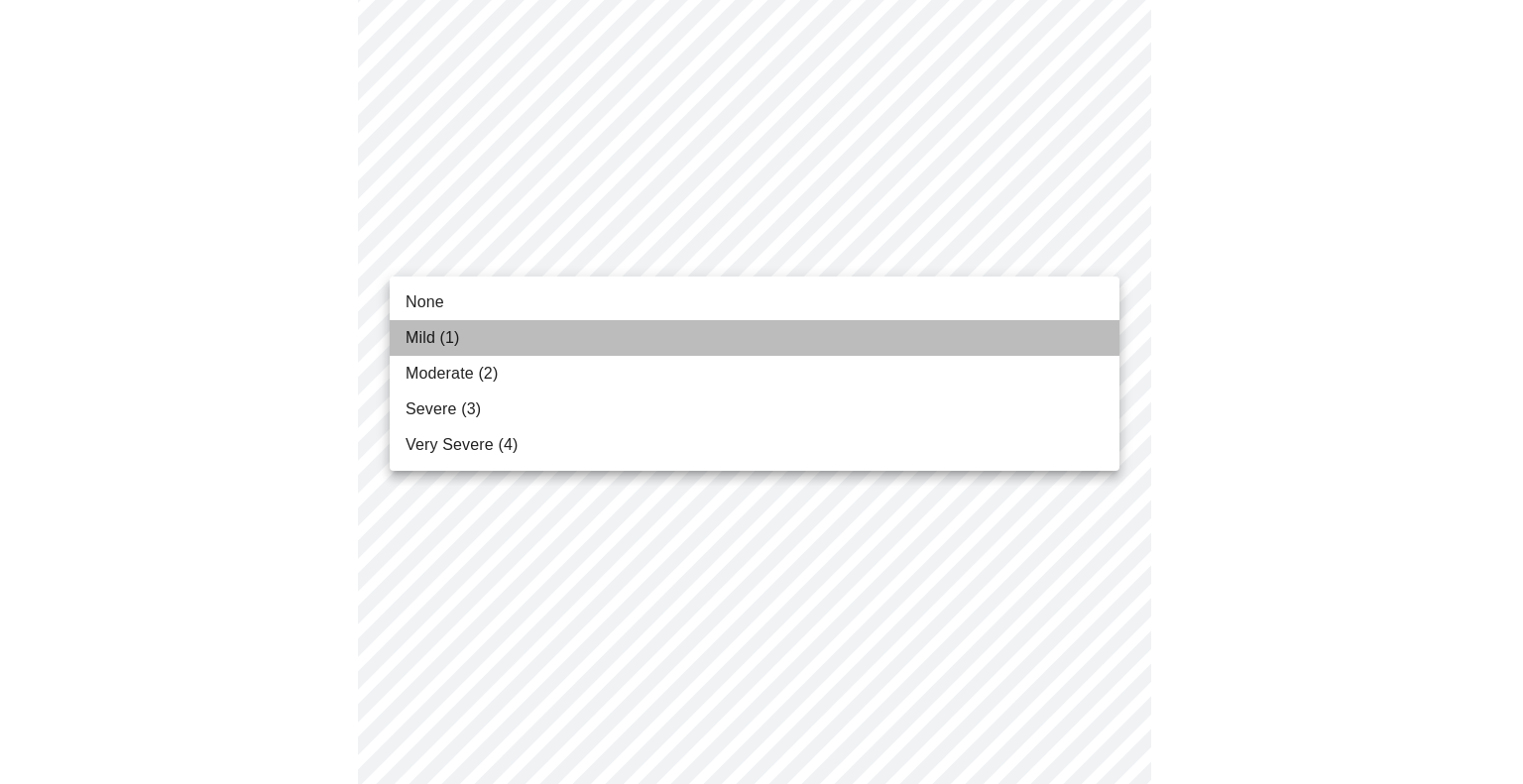 click on "Mild (1)" at bounding box center (432, 338) 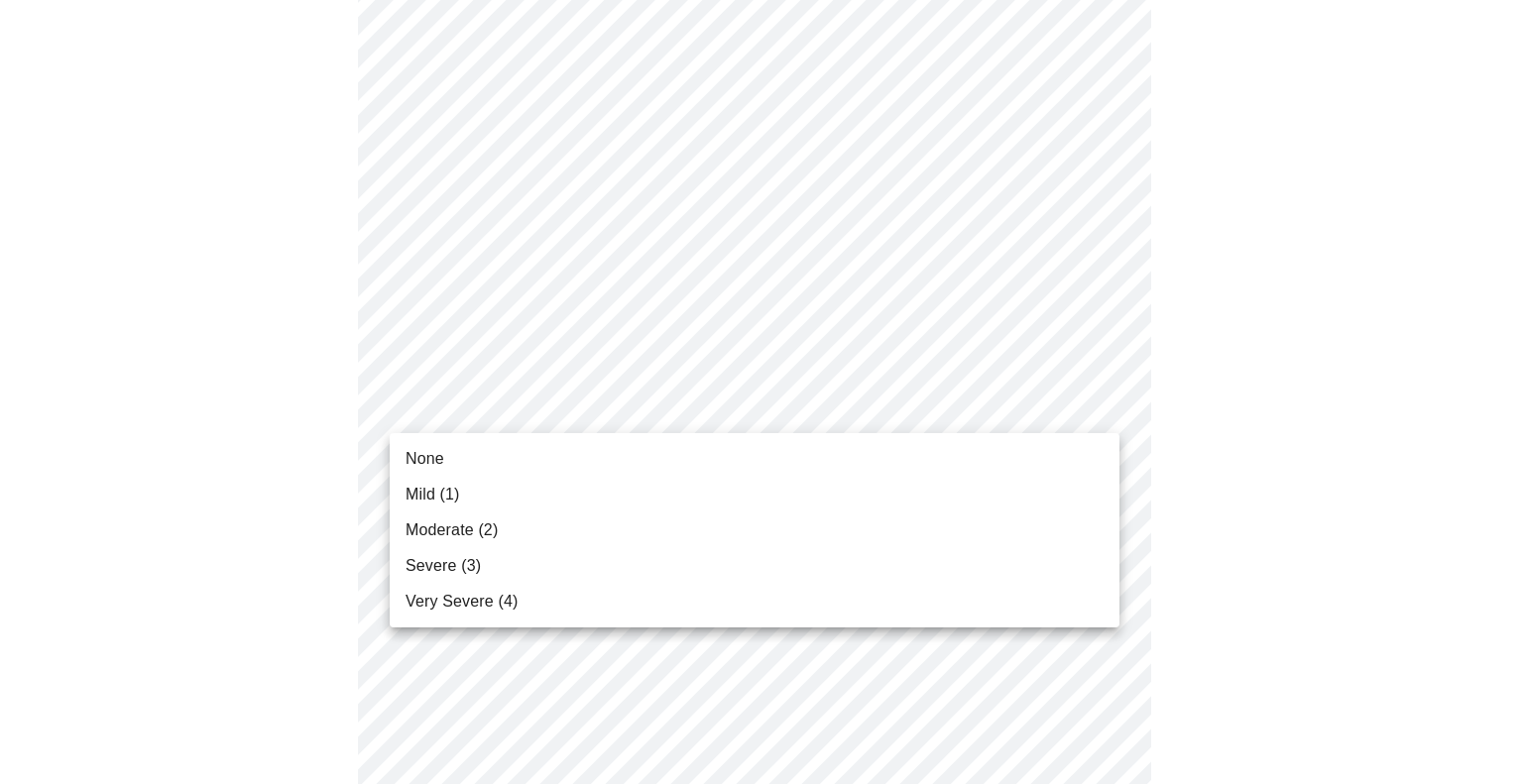 click on "MyMenopauseRx Appointments Messaging Labs Uploads Medications Community Refer a Friend Hi [PERSON_NAME]   Intake Questions for [DATE] 8:40am-9:00am 3  /  13 Settings Billing Invoices Log out None Mild (1) Moderate (2) Severe (3) Very Severe (4)" at bounding box center (762, 788) 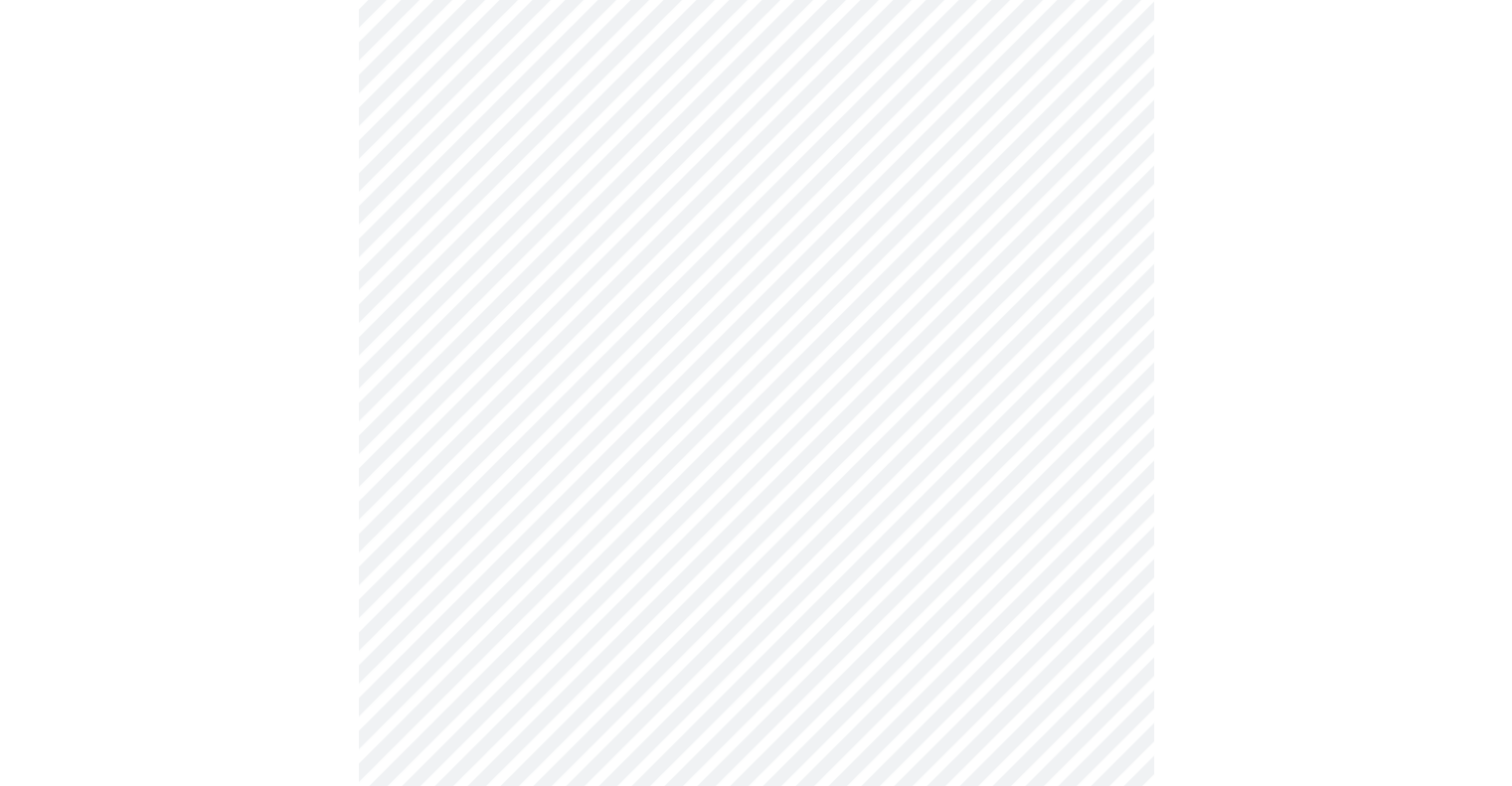 scroll, scrollTop: 795, scrollLeft: 0, axis: vertical 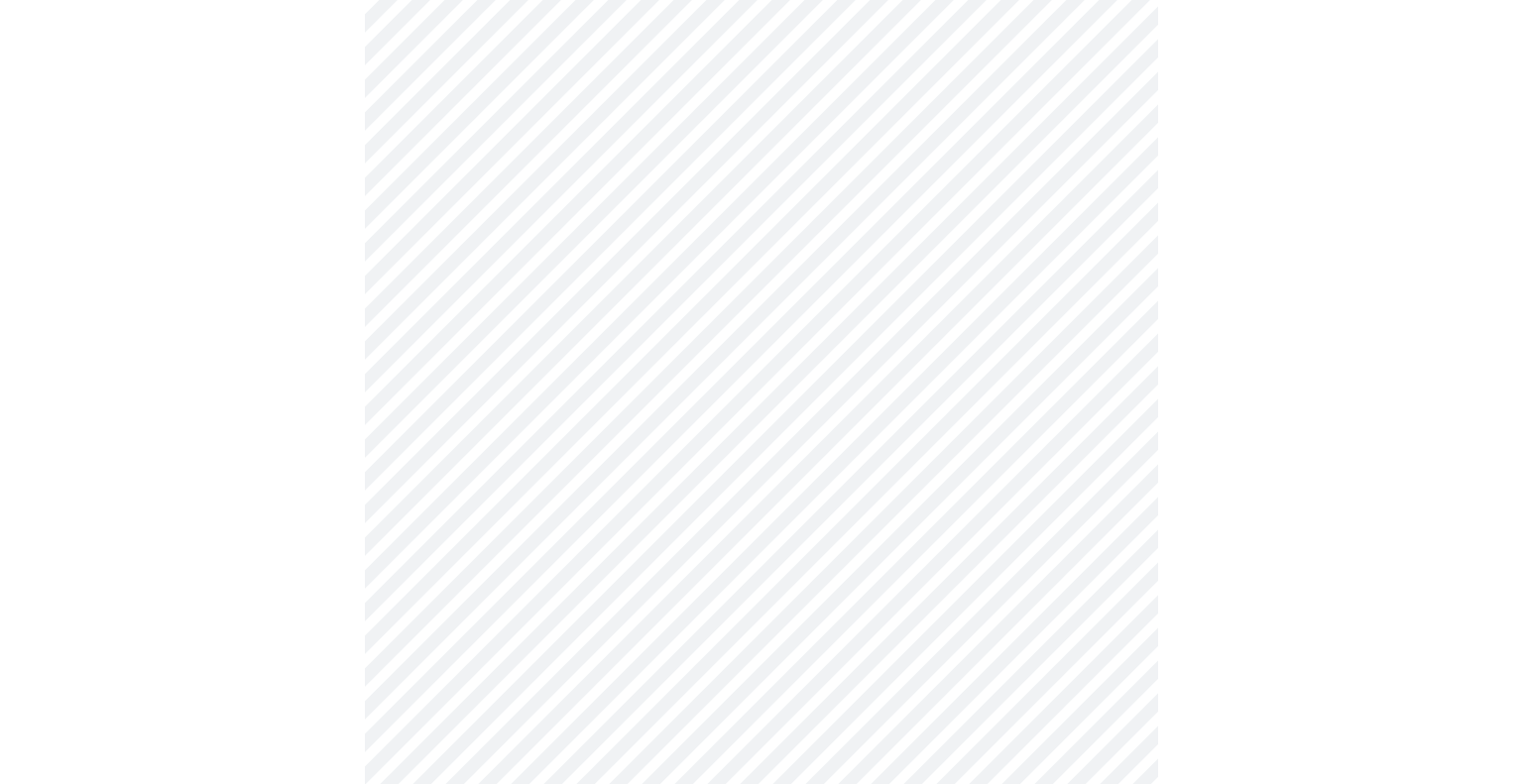 click on "MyMenopauseRx Appointments Messaging Labs Uploads Medications Community Refer a Friend Hi [PERSON_NAME]   Intake Questions for [DATE] 8:40am-9:00am 3  /  13 Settings Billing Invoices Log out" at bounding box center [762, 477] 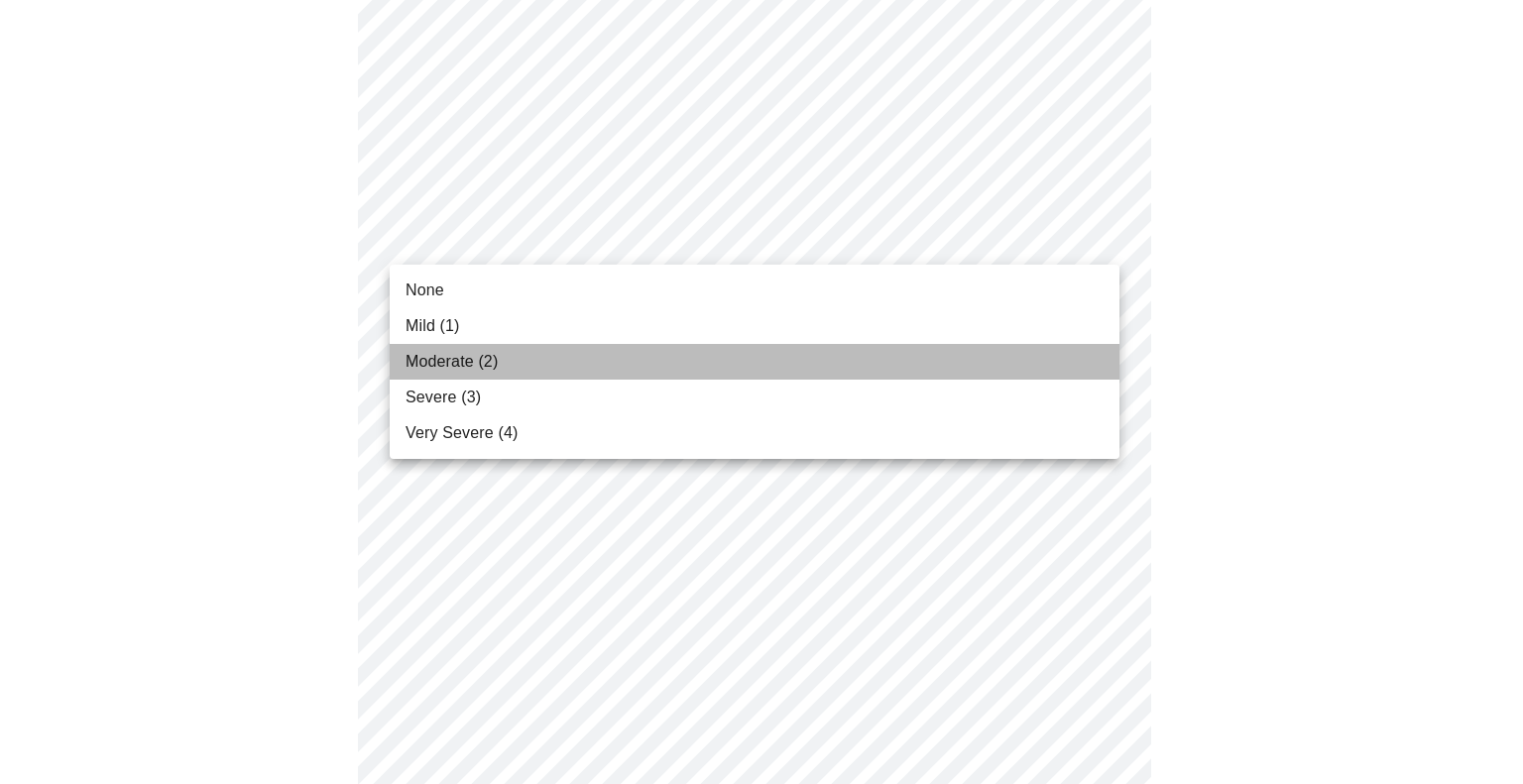 click on "Moderate (2)" at bounding box center [451, 362] 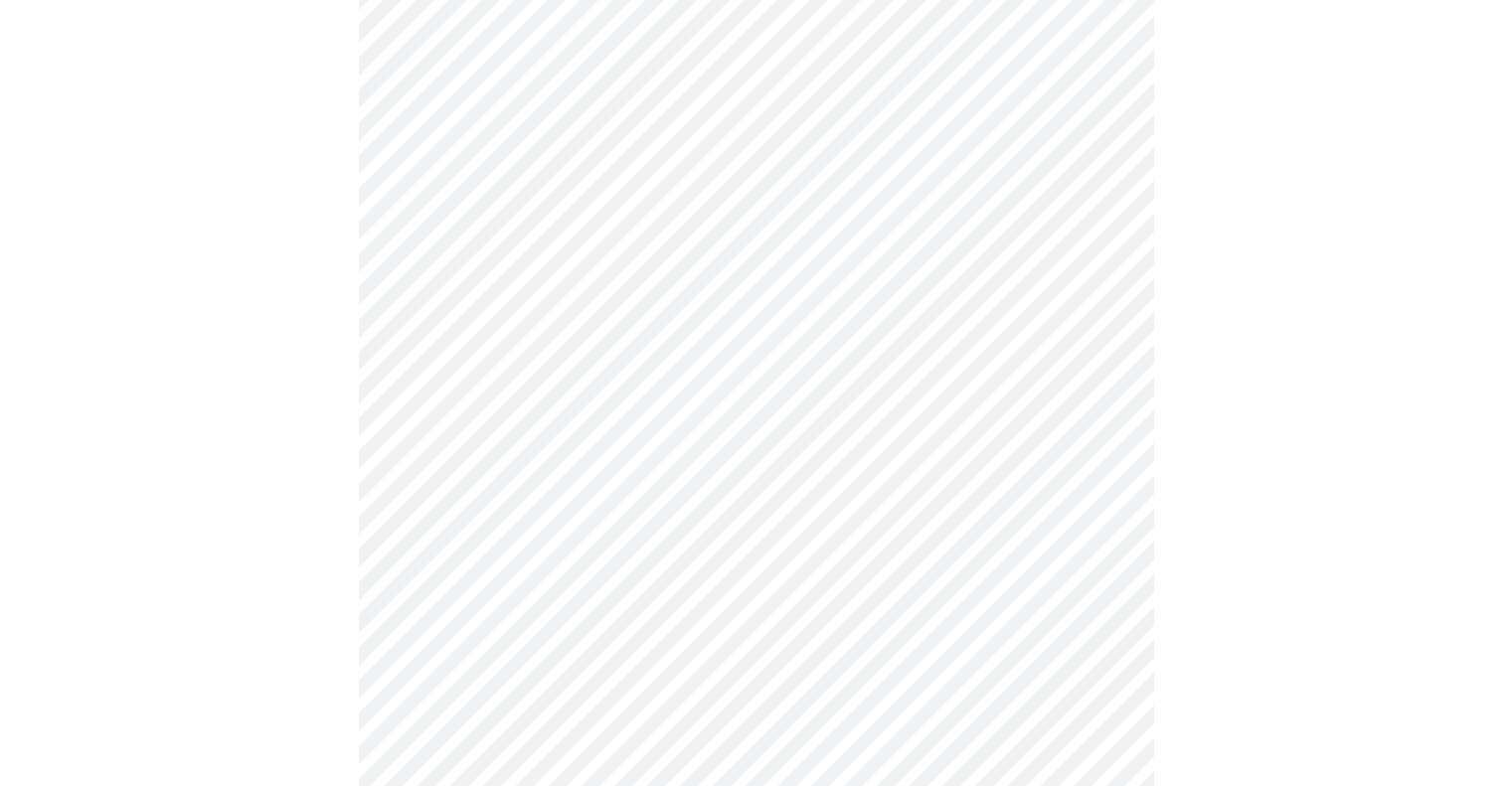 scroll, scrollTop: 994, scrollLeft: 0, axis: vertical 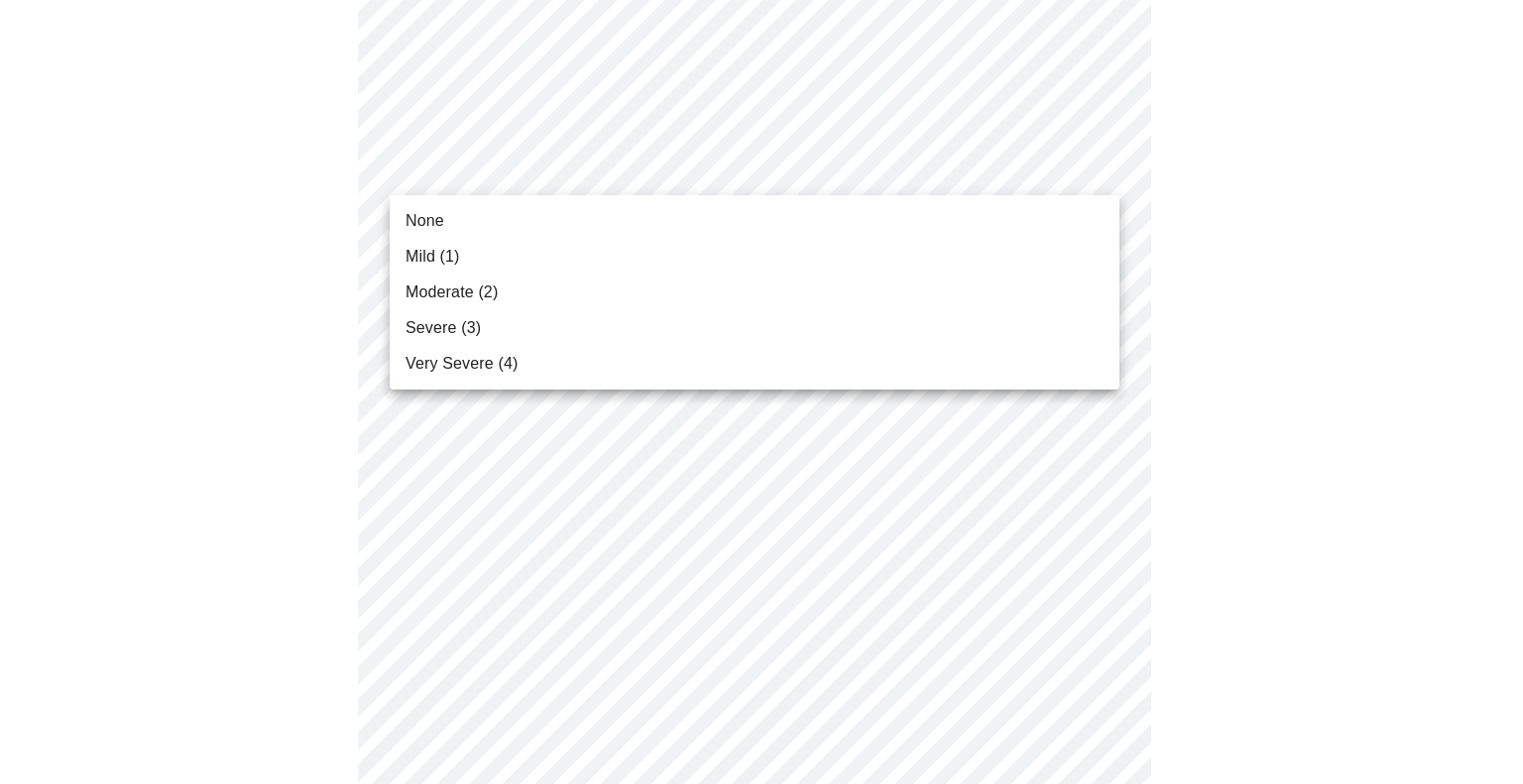 click on "MyMenopauseRx Appointments Messaging Labs Uploads Medications Community Refer a Friend Hi [PERSON_NAME]   Intake Questions for [DATE] 8:40am-9:00am 3  /  13 Settings Billing Invoices Log out None Mild (1) Moderate (2) Severe (3) Very Severe (4)" at bounding box center [762, 265] 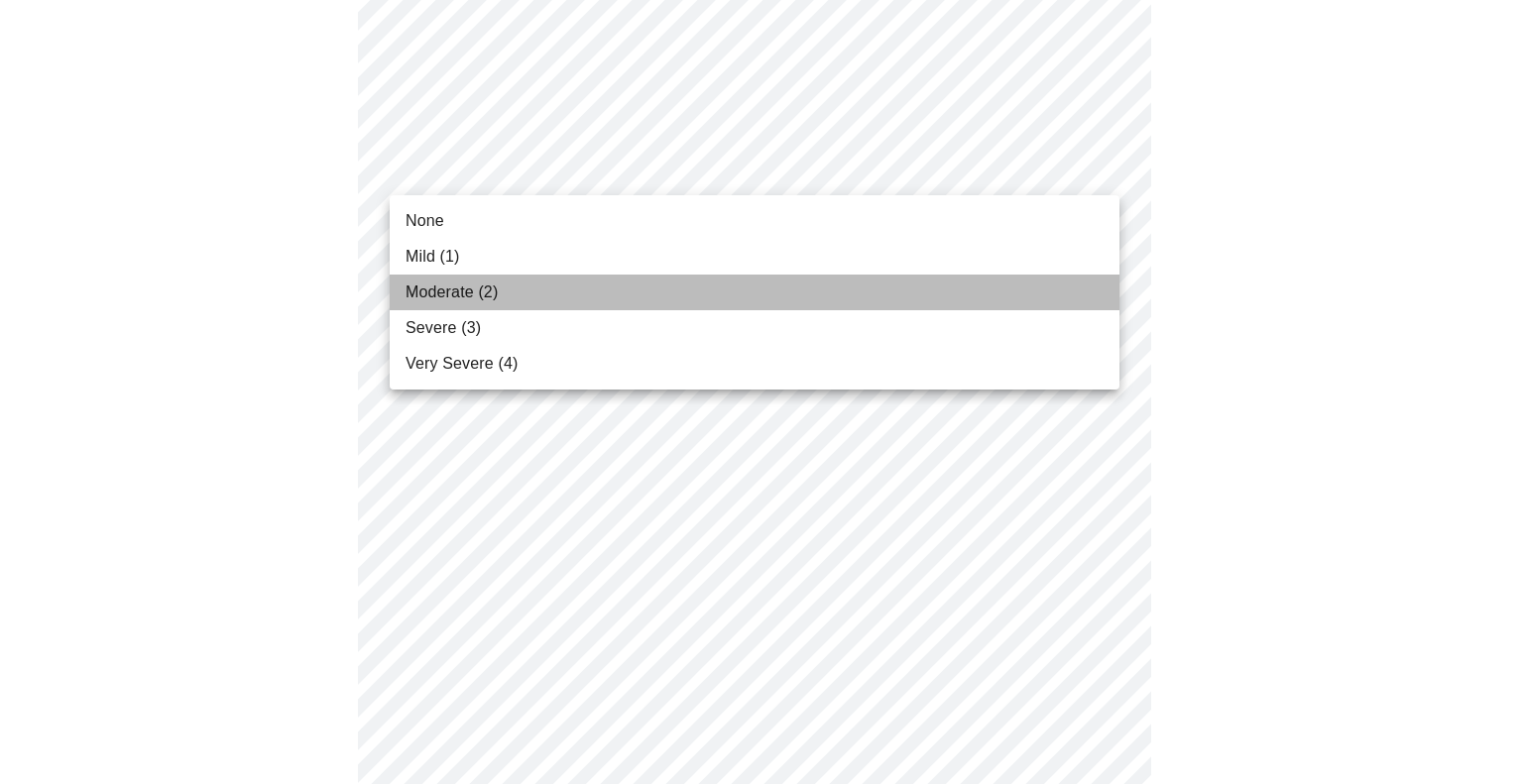 click on "Moderate (2)" at bounding box center (451, 292) 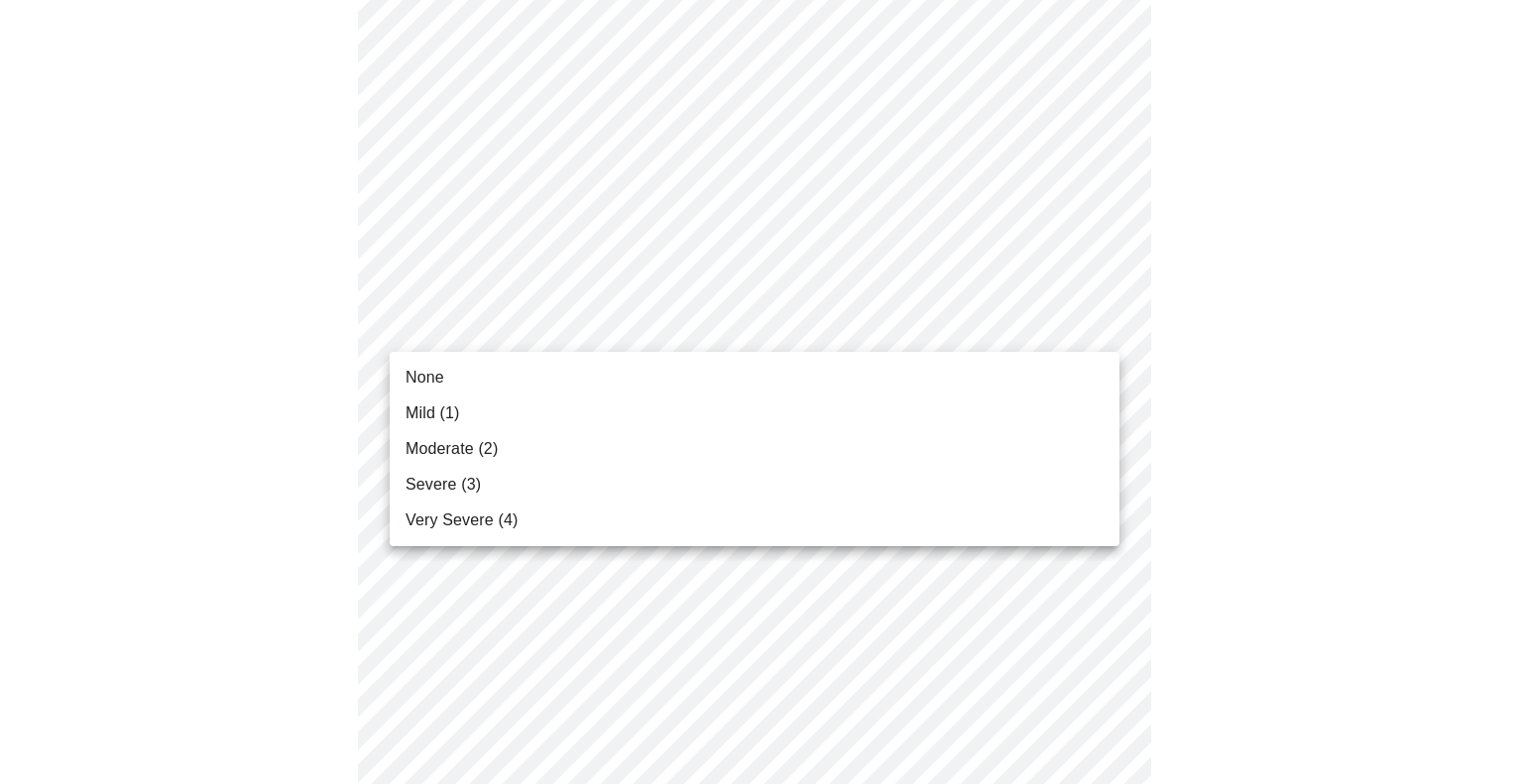 click on "MyMenopauseRx Appointments Messaging Labs Uploads Medications Community Refer a Friend Hi [PERSON_NAME]   Intake Questions for [DATE] 8:40am-9:00am 3  /  13 Settings Billing Invoices Log out None Mild (1) Moderate (2) Severe (3) Very Severe (4)" at bounding box center (762, 251) 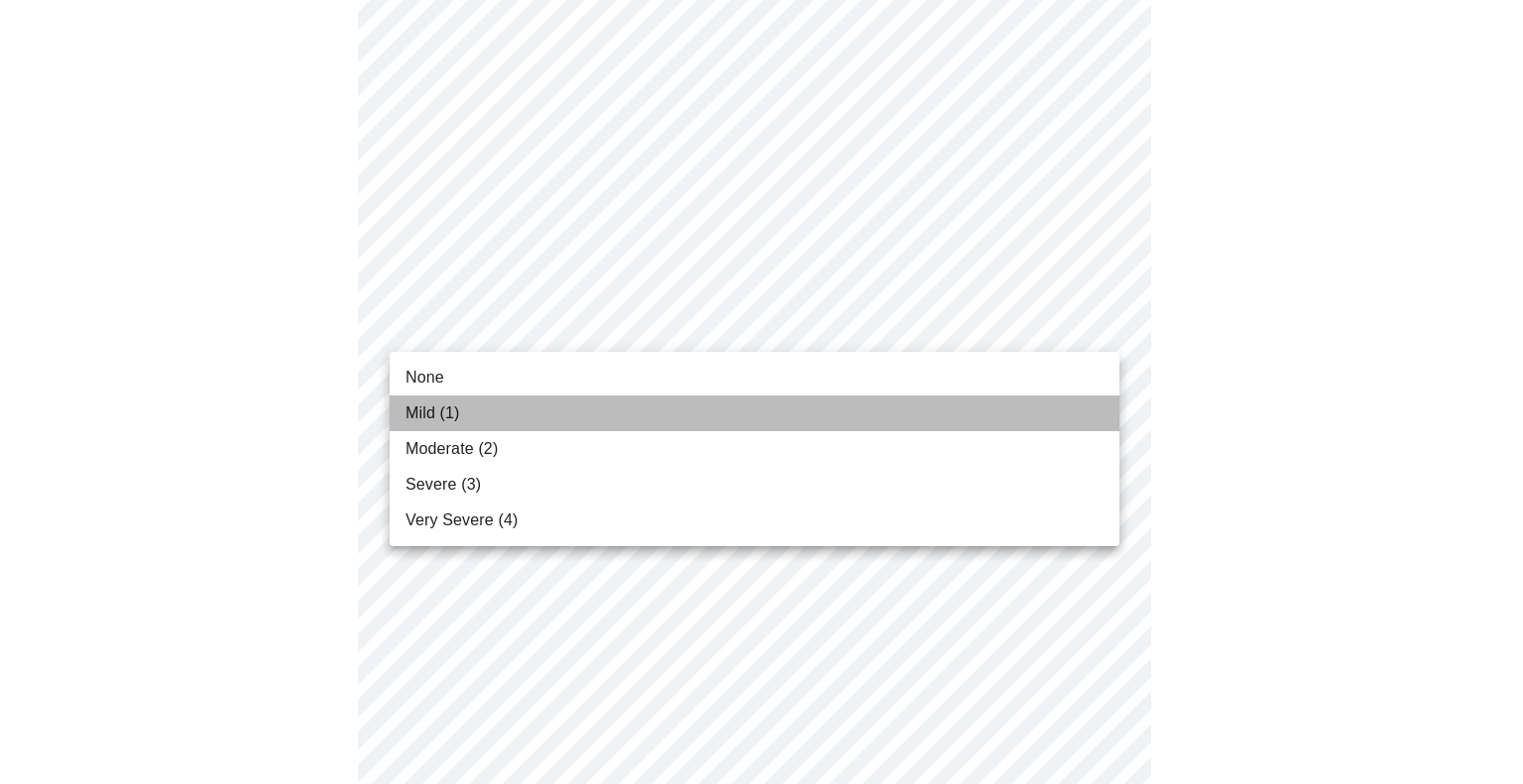 click on "Mild (1)" at bounding box center (432, 413) 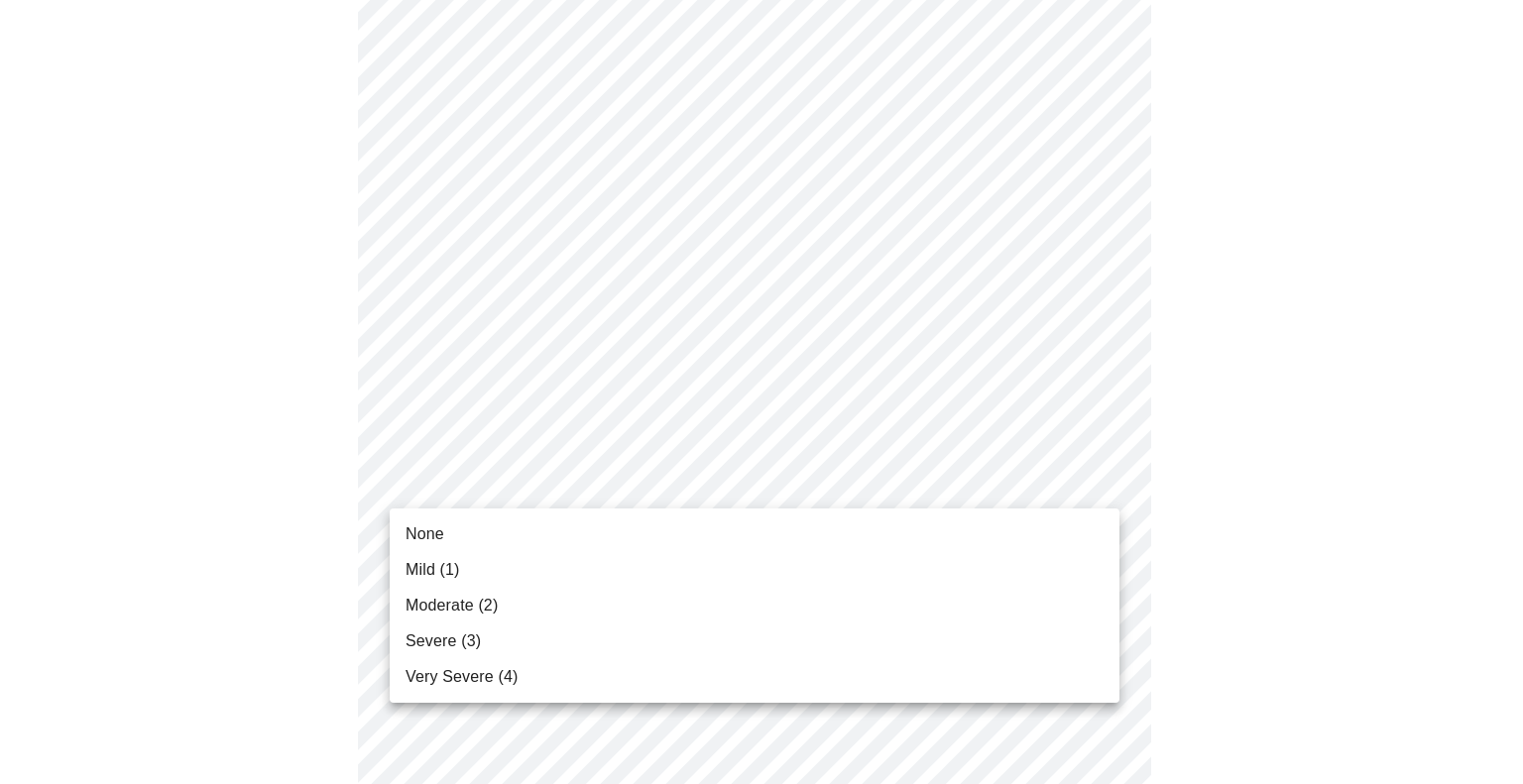 click on "MyMenopauseRx Appointments Messaging Labs Uploads Medications Community Refer a Friend Hi [PERSON_NAME]   Intake Questions for [DATE] 8:40am-9:00am 3  /  13 Settings Billing Invoices Log out None Mild (1) Moderate (2) Severe (3) Very Severe (4)" at bounding box center [762, 237] 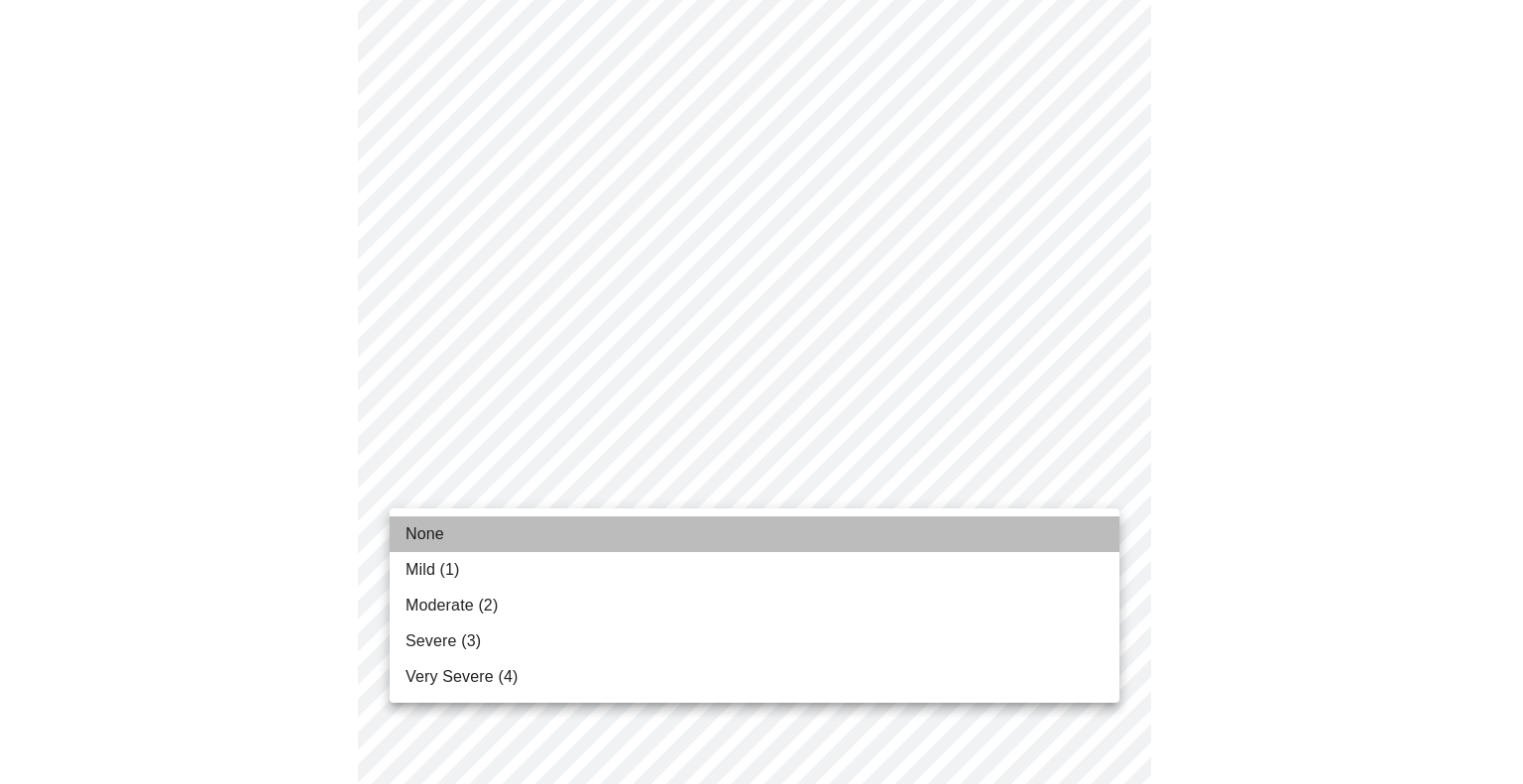 click on "None" at bounding box center [424, 534] 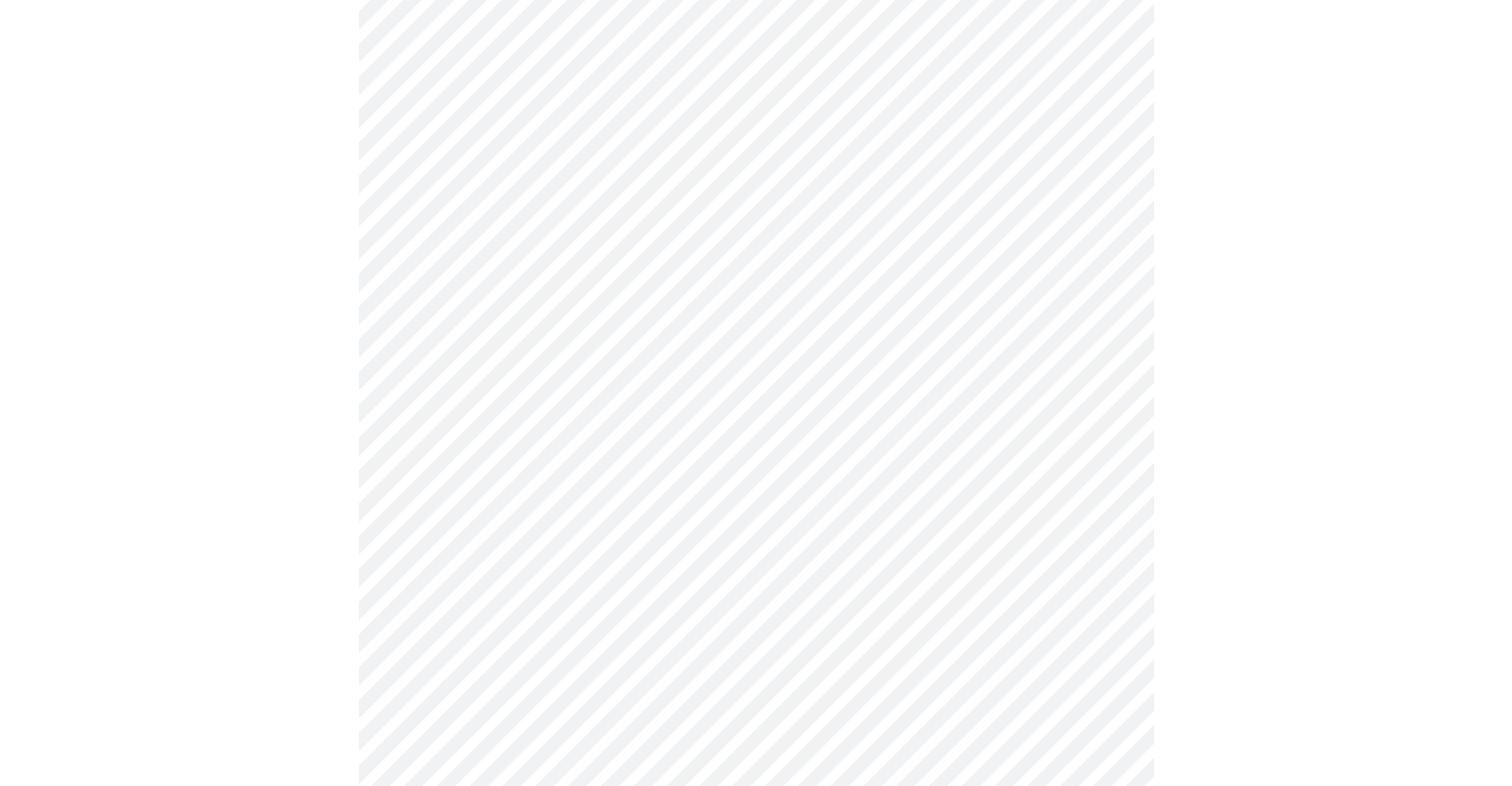 scroll, scrollTop: 1292, scrollLeft: 0, axis: vertical 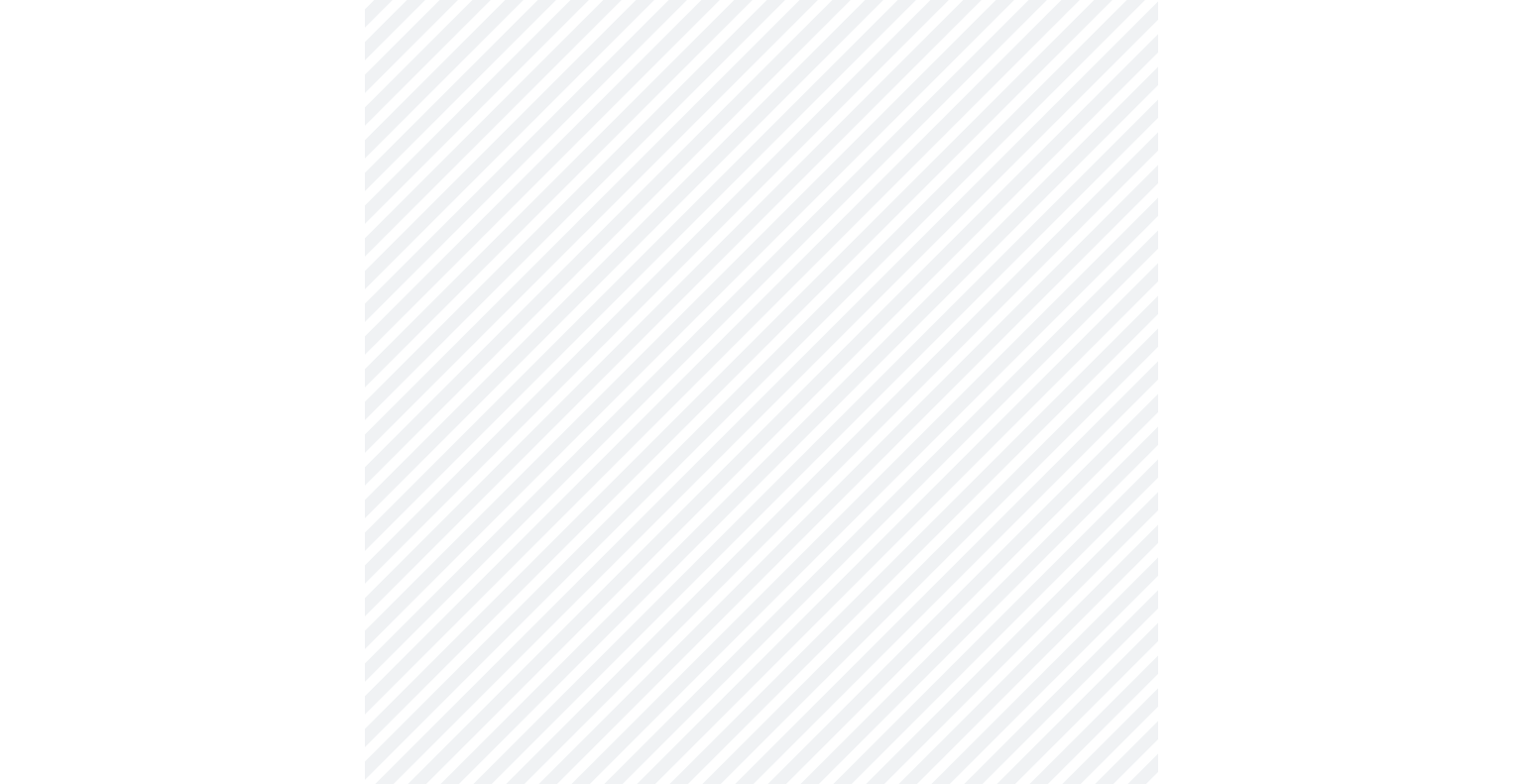 click on "MyMenopauseRx Appointments Messaging Labs Uploads Medications Community Refer a Friend Hi [PERSON_NAME]   Intake Questions for [DATE] 8:40am-9:00am 3  /  13 Settings Billing Invoices Log out" at bounding box center (762, -74) 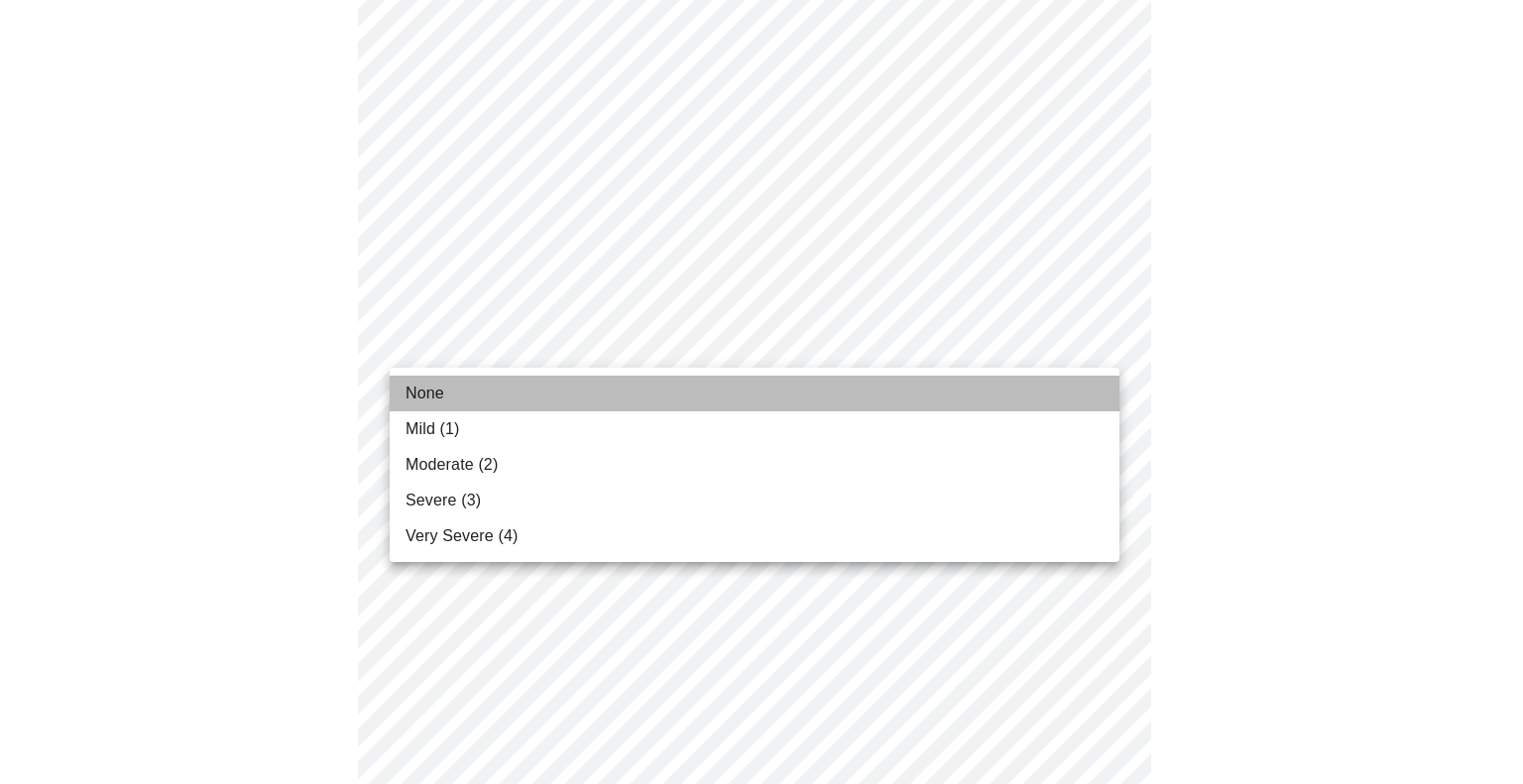 click on "None" at bounding box center [755, 393] 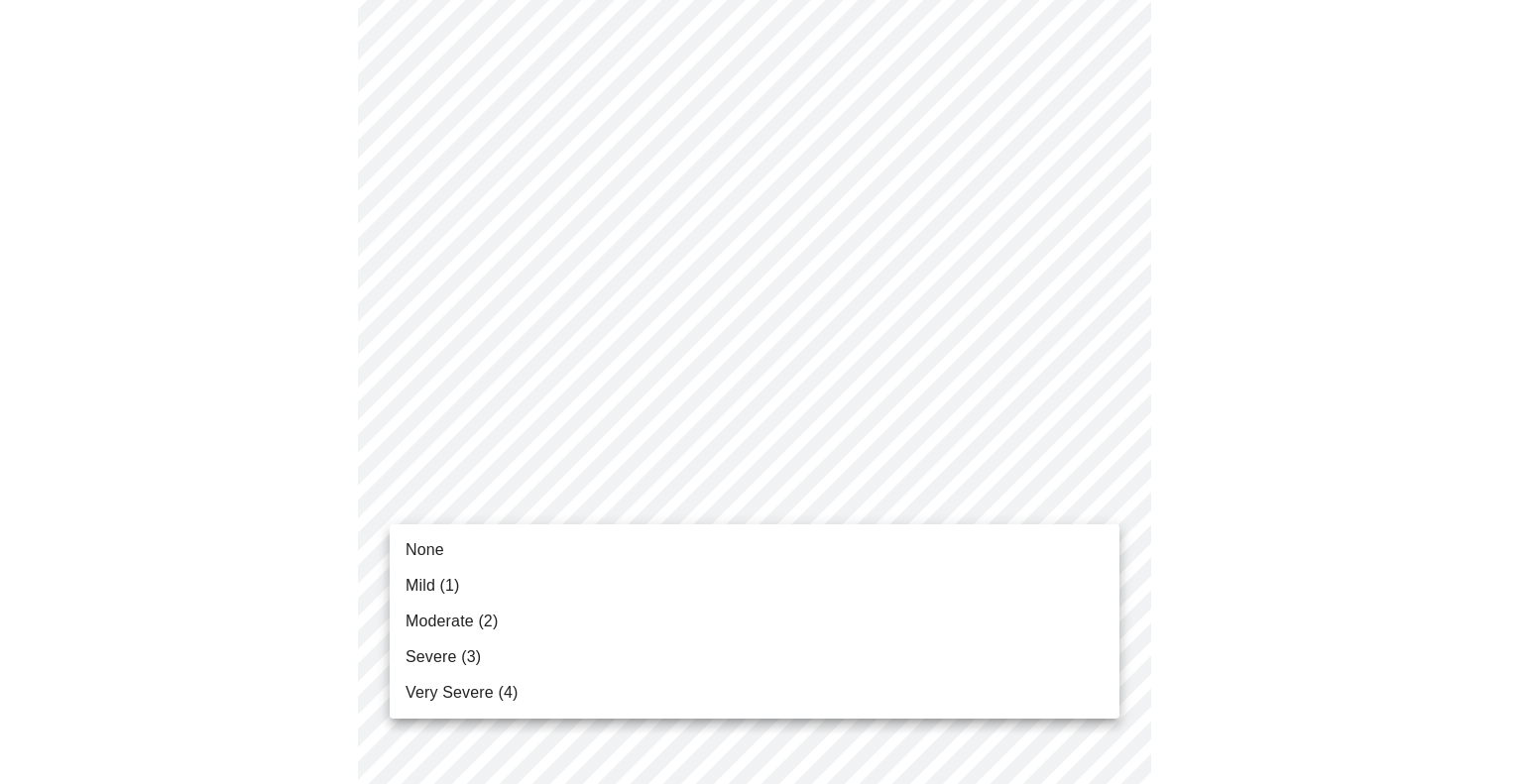 click on "MyMenopauseRx Appointments Messaging Labs Uploads Medications Community Refer a Friend Hi [PERSON_NAME]   Intake Questions for [DATE] 8:40am-9:00am 3  /  13 Settings Billing Invoices Log out None Mild (1) Moderate (2) Severe (3) Very Severe (4)" at bounding box center (762, -88) 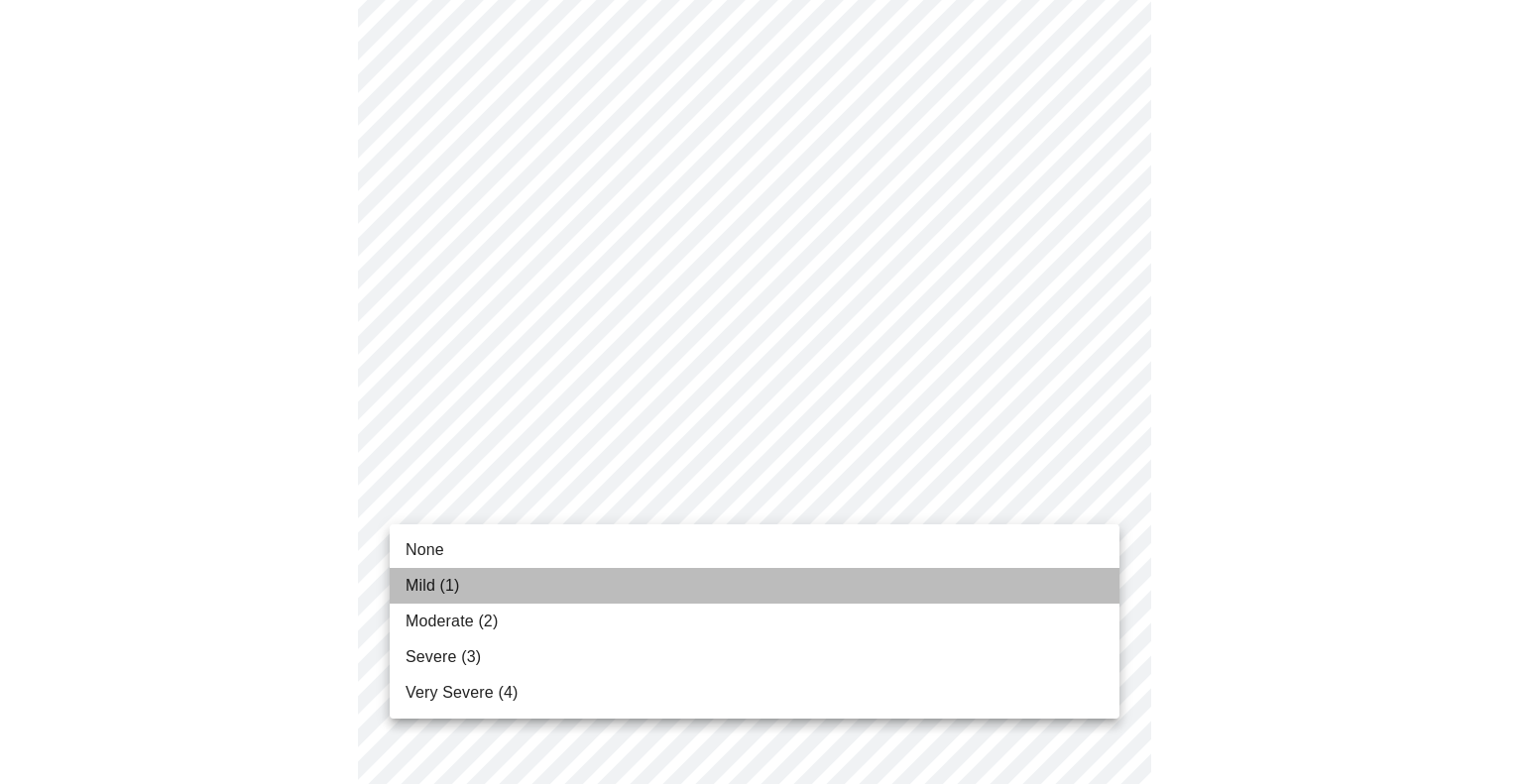click on "Mild (1)" at bounding box center (755, 586) 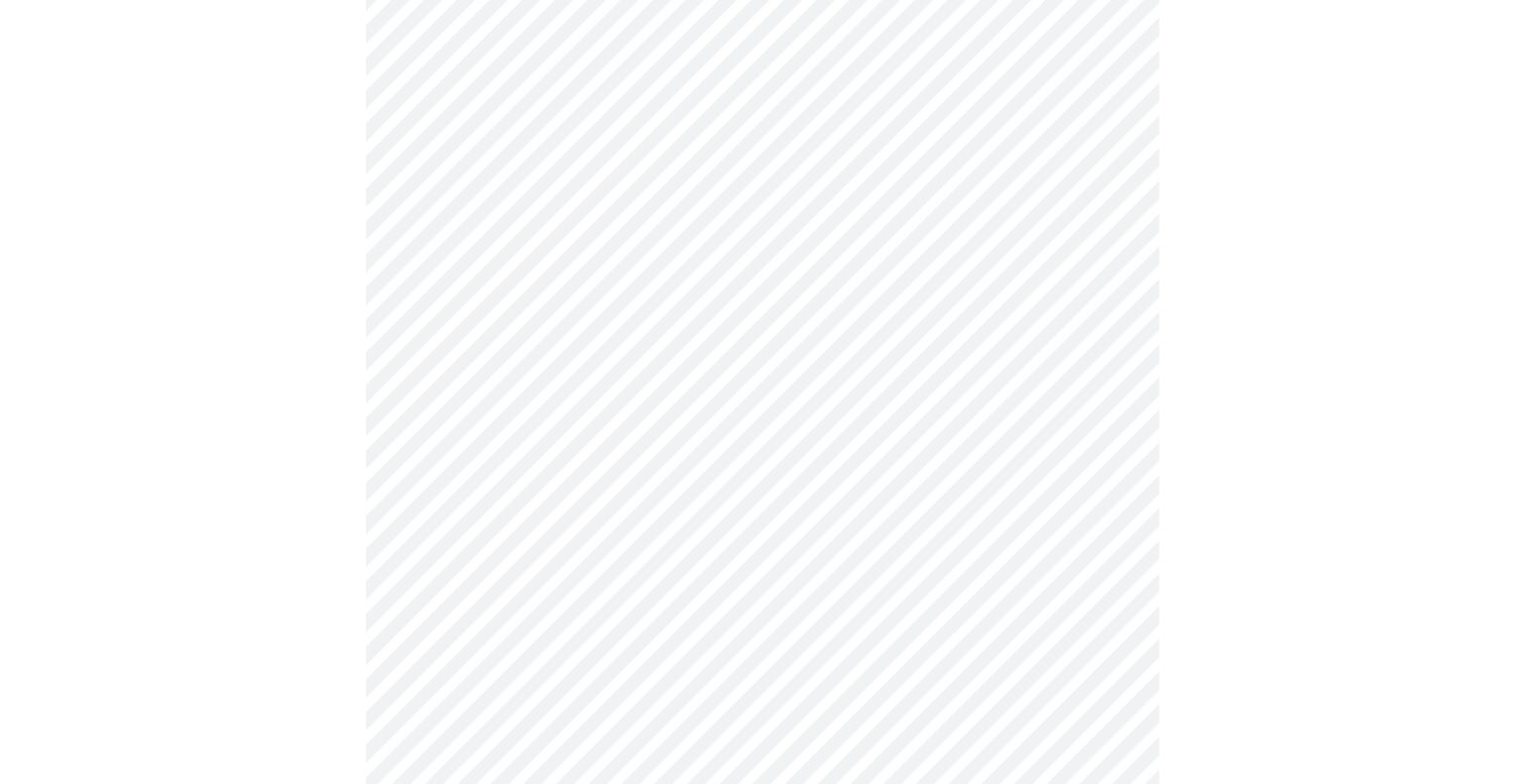 scroll, scrollTop: 1574, scrollLeft: 0, axis: vertical 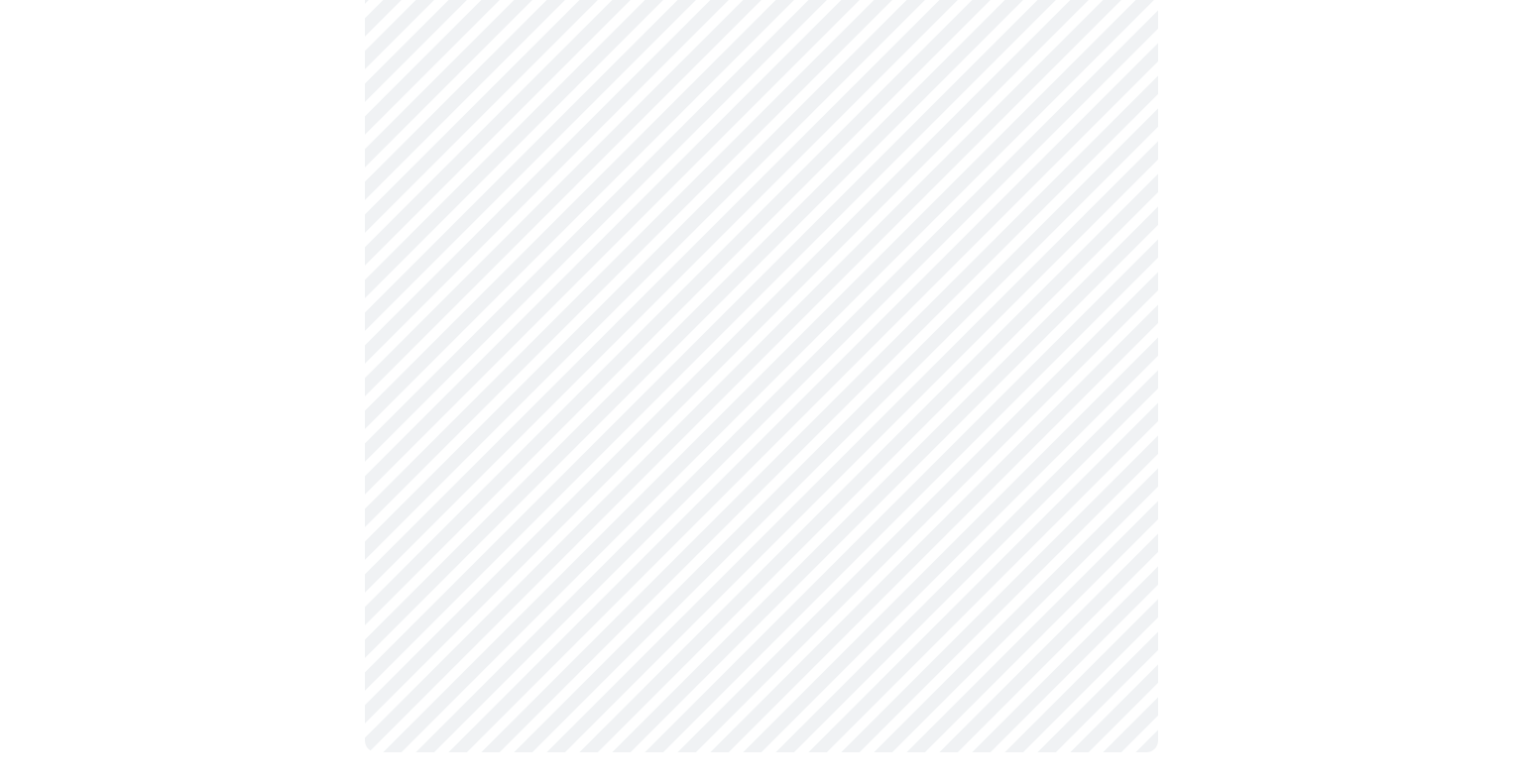 click on "MyMenopauseRx Appointments Messaging Labs Uploads Medications Community Refer a Friend Hi [PERSON_NAME]   Intake Questions for [DATE] 8:40am-9:00am 3  /  13 Settings Billing Invoices Log out" at bounding box center [762, -388] 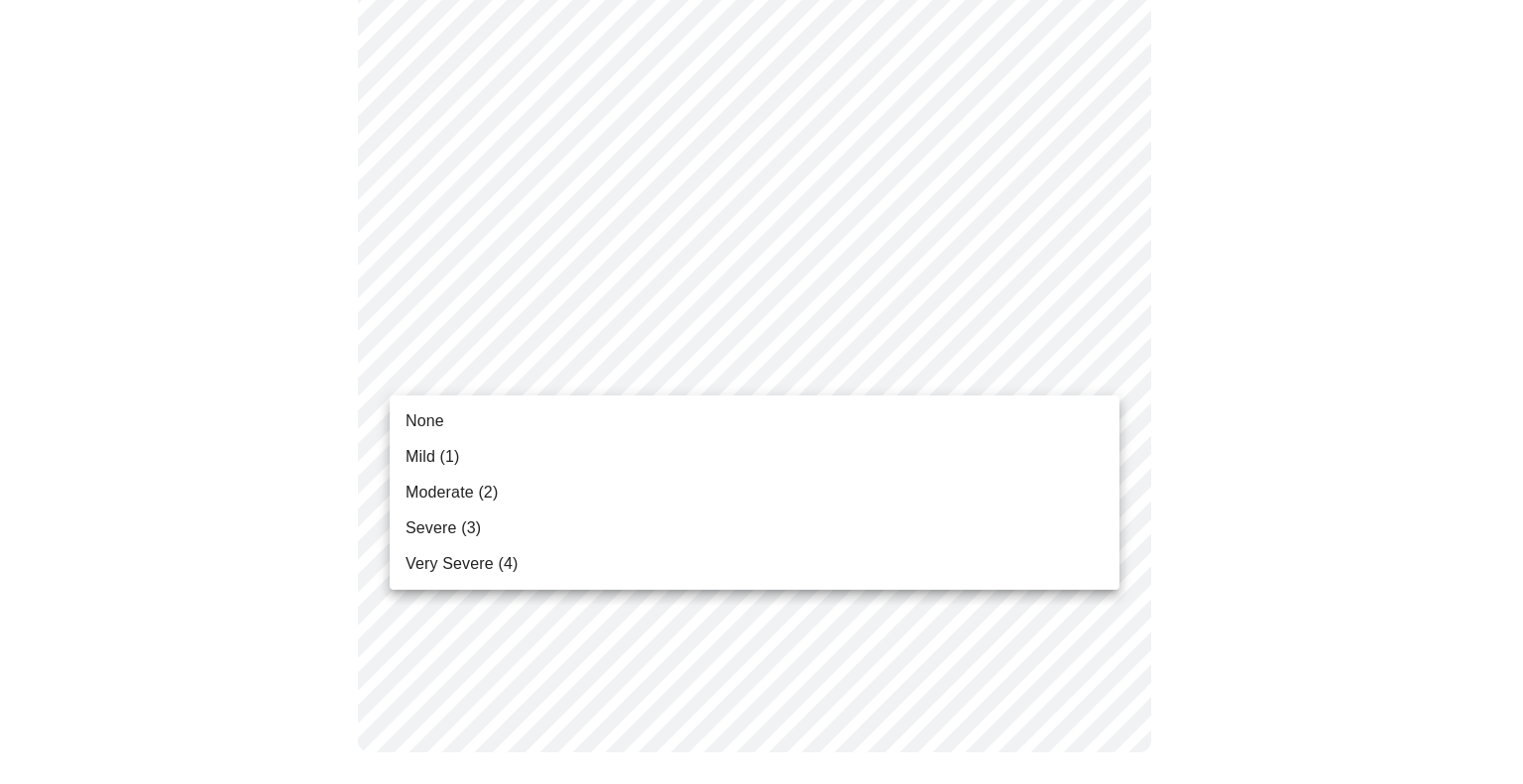 click on "Moderate (2)" at bounding box center (755, 493) 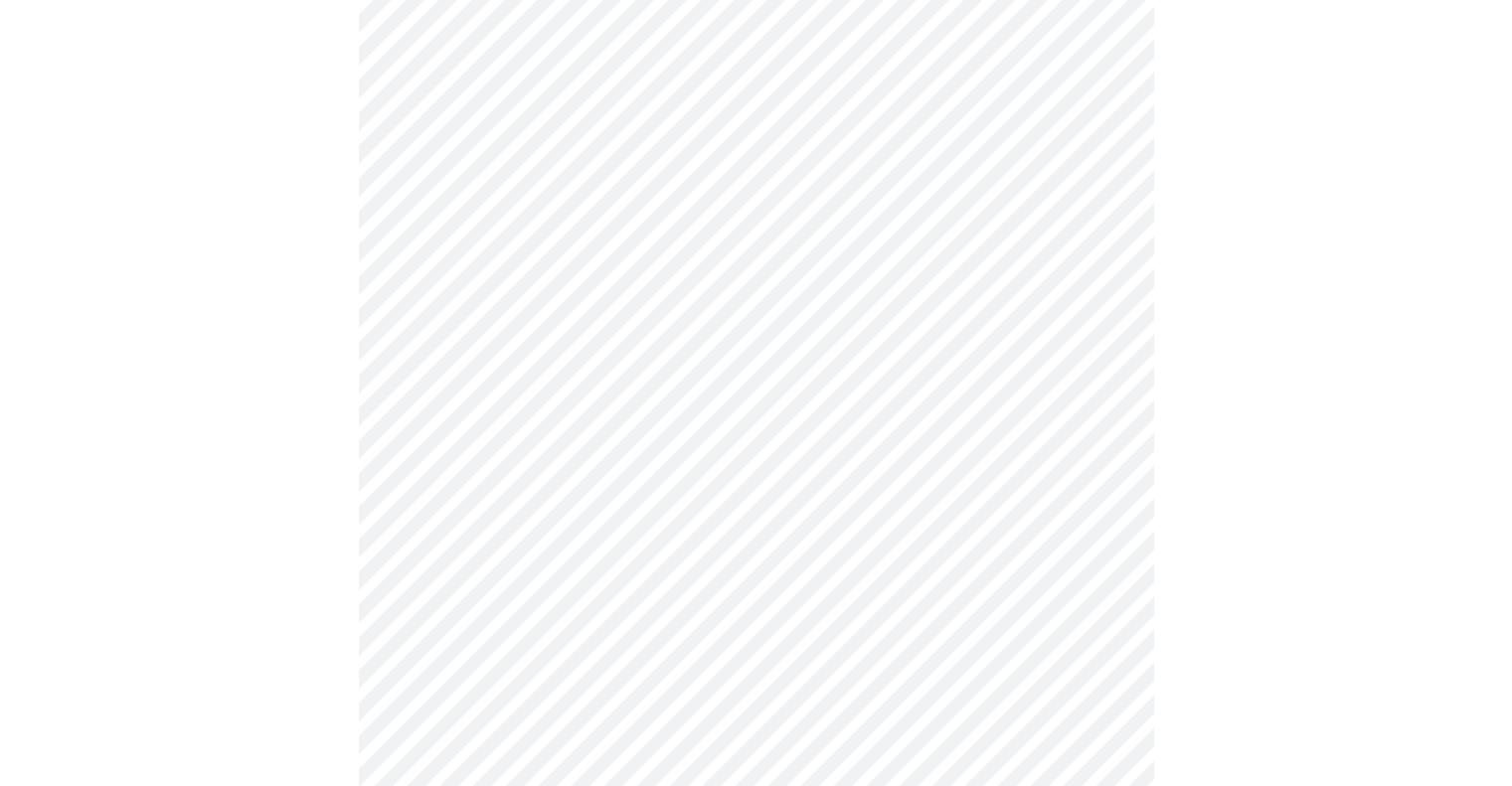 scroll, scrollTop: 795, scrollLeft: 0, axis: vertical 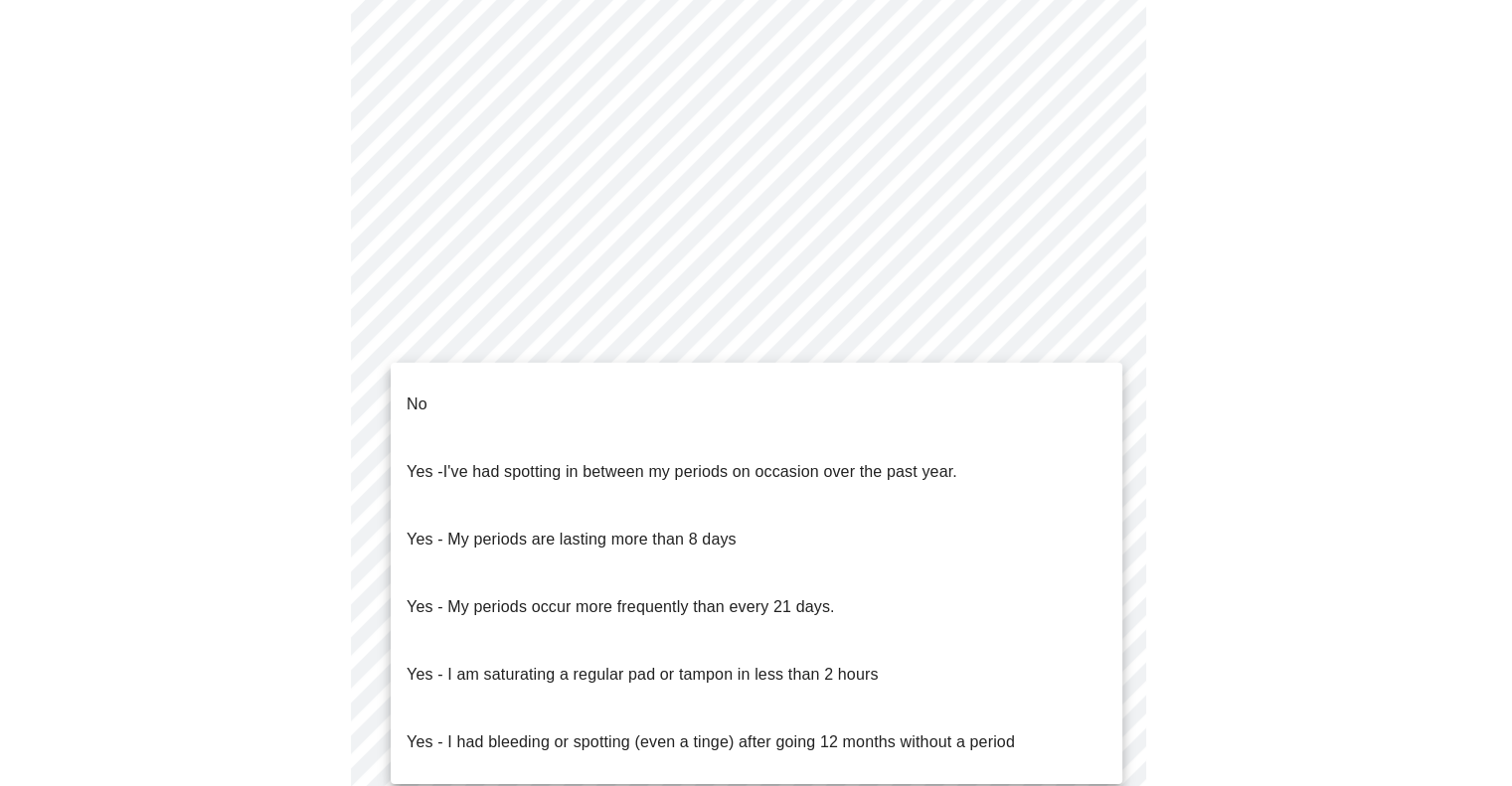 click on "MyMenopauseRx Appointments Messaging Labs Uploads Medications Community Refer a Friend Hi [PERSON_NAME]   Intake Questions for [DATE] 8:40am-9:00am 4  /  13 Settings Billing Invoices Log out No
Yes -  I've had spotting in between my periods on occasion over the past year.
Yes - My periods are lasting more than 8 days
Yes - My periods occur more frequently than every 21 days.
Yes - I am saturating a regular pad or tampon in less than 2 hours
Yes - I had bleeding or spotting (even a tinge) after going 12 months without a period" at bounding box center (756, 152) 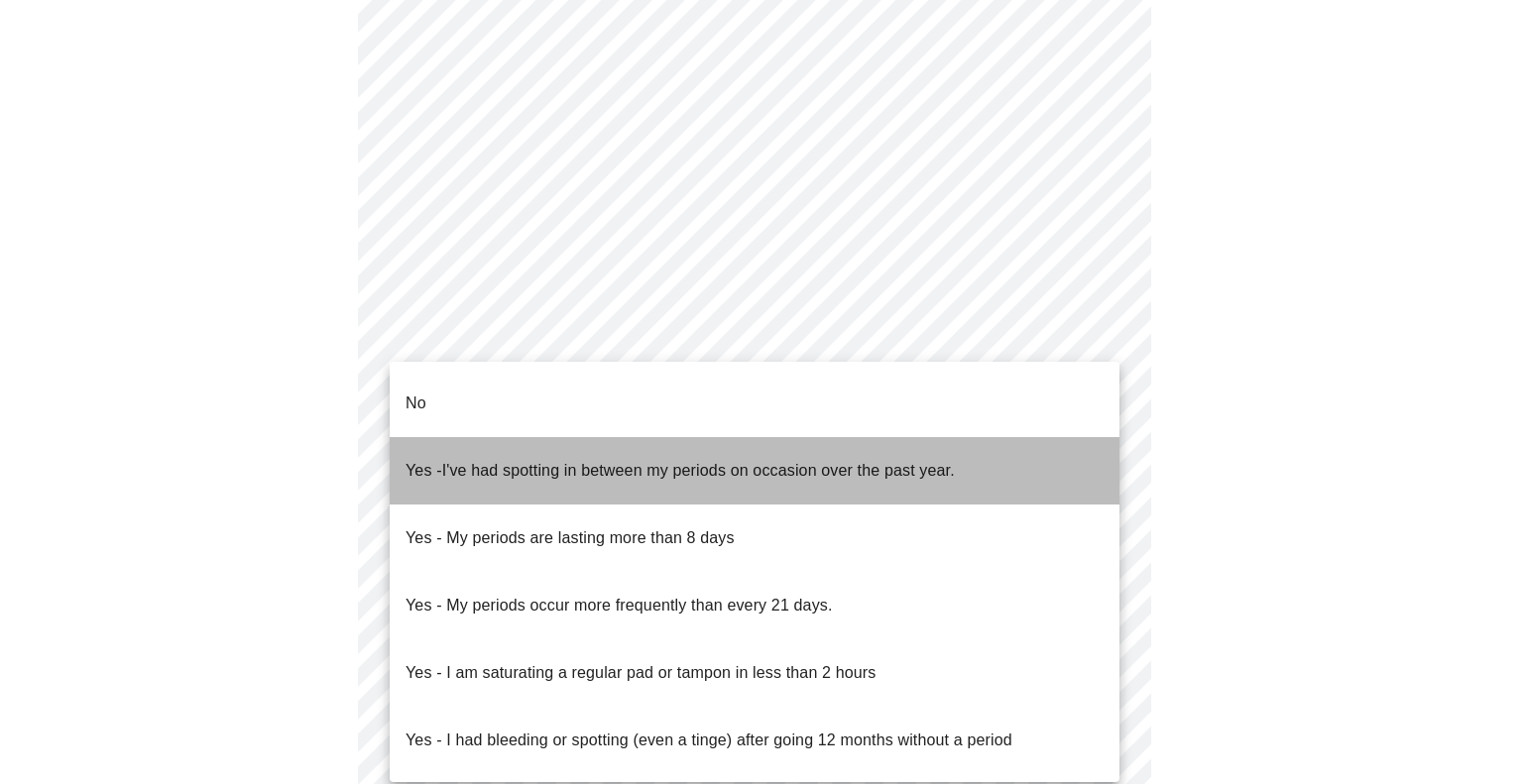 click on "I've had spotting in between my periods on occasion over the past year." at bounding box center [698, 470] 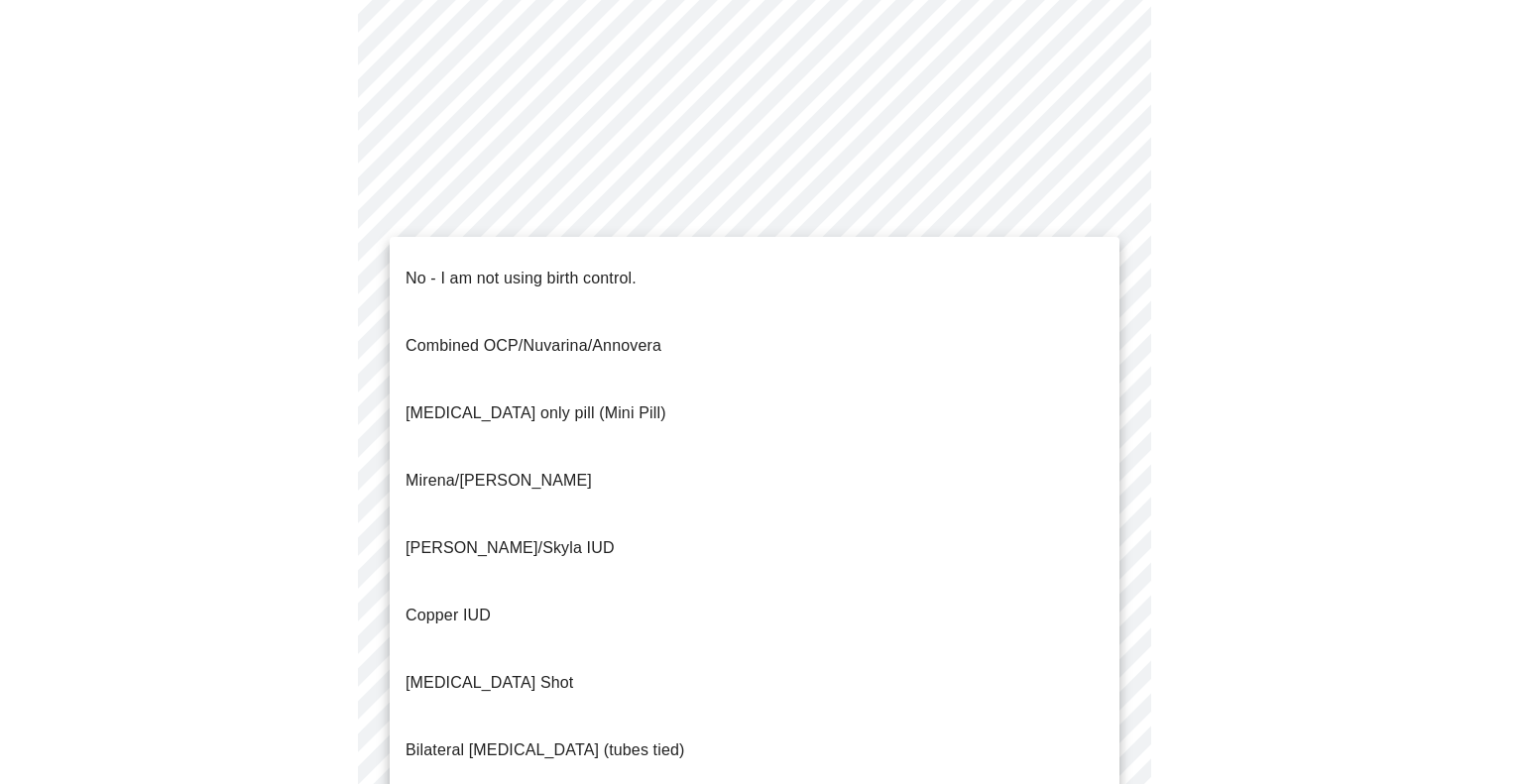 click on "MyMenopauseRx Appointments Messaging Labs Uploads Medications Community Refer a Friend Hi [PERSON_NAME]   Intake Questions for [DATE] 8:40am-9:00am 4  /  13 Settings Billing Invoices Log out No - I am not using birth control.
Combined OCP/Nuvarina/Annovera
[MEDICAL_DATA] only pill (Mini Pill)
Mirena/Liletta IUD
Kyleena/Skyla IUD
Copper IUD
[MEDICAL_DATA] Shot
Bilateral [MEDICAL_DATA] (tubes tied)
Parnter had [MEDICAL_DATA]
Barrier method (condoms)" at bounding box center [762, 146] 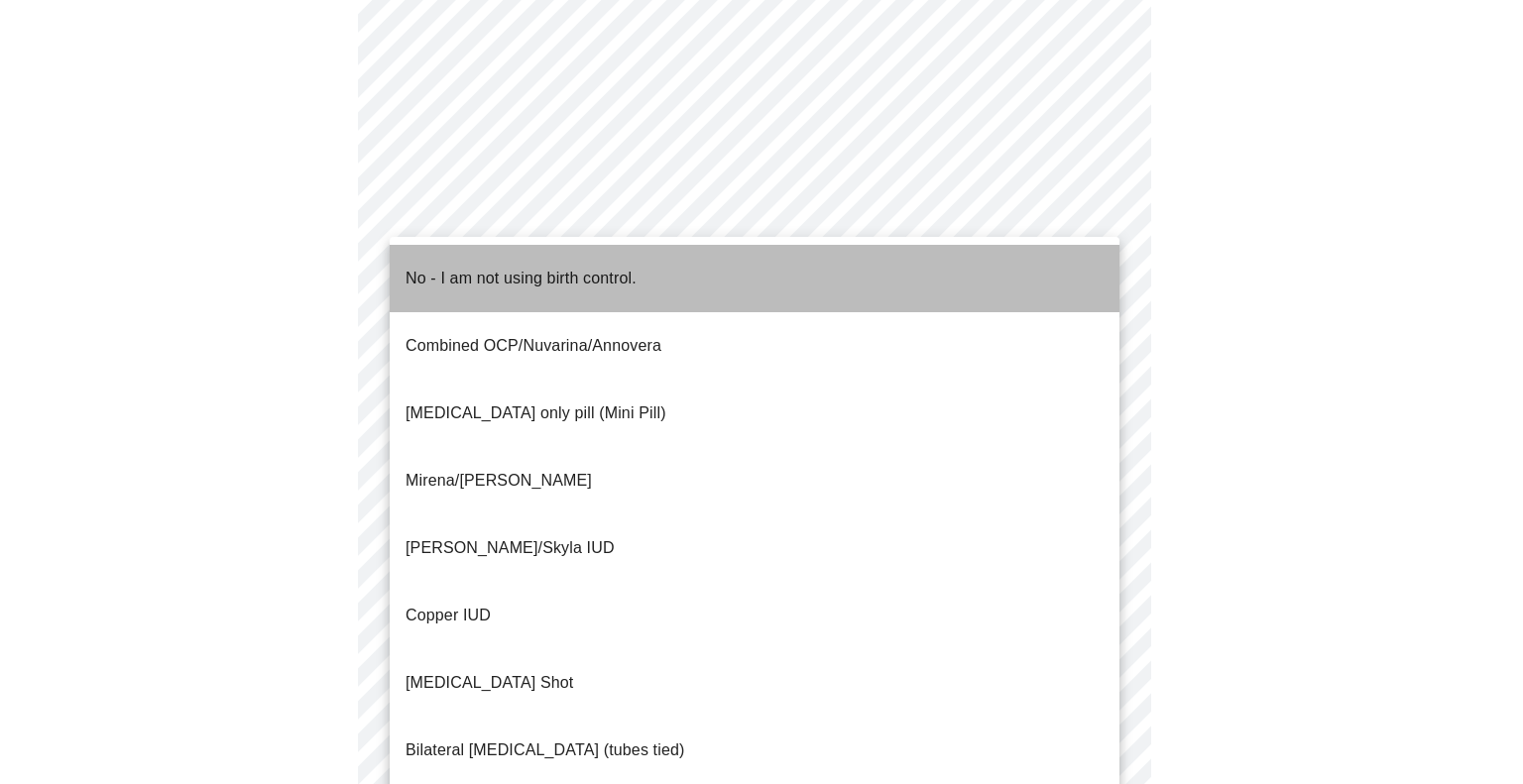click on "No - I am not using birth control." at bounding box center (521, 279) 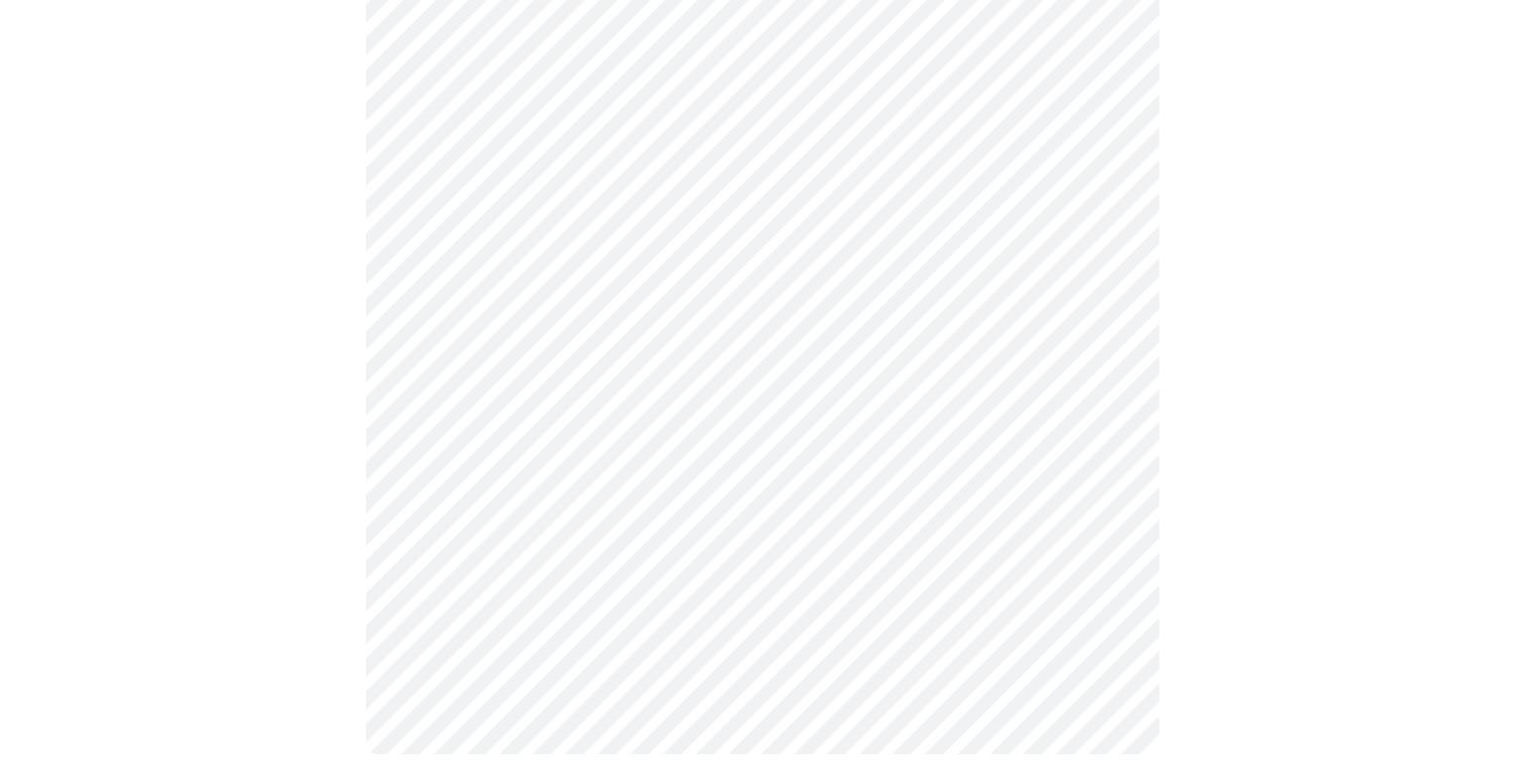 scroll, scrollTop: 1066, scrollLeft: 0, axis: vertical 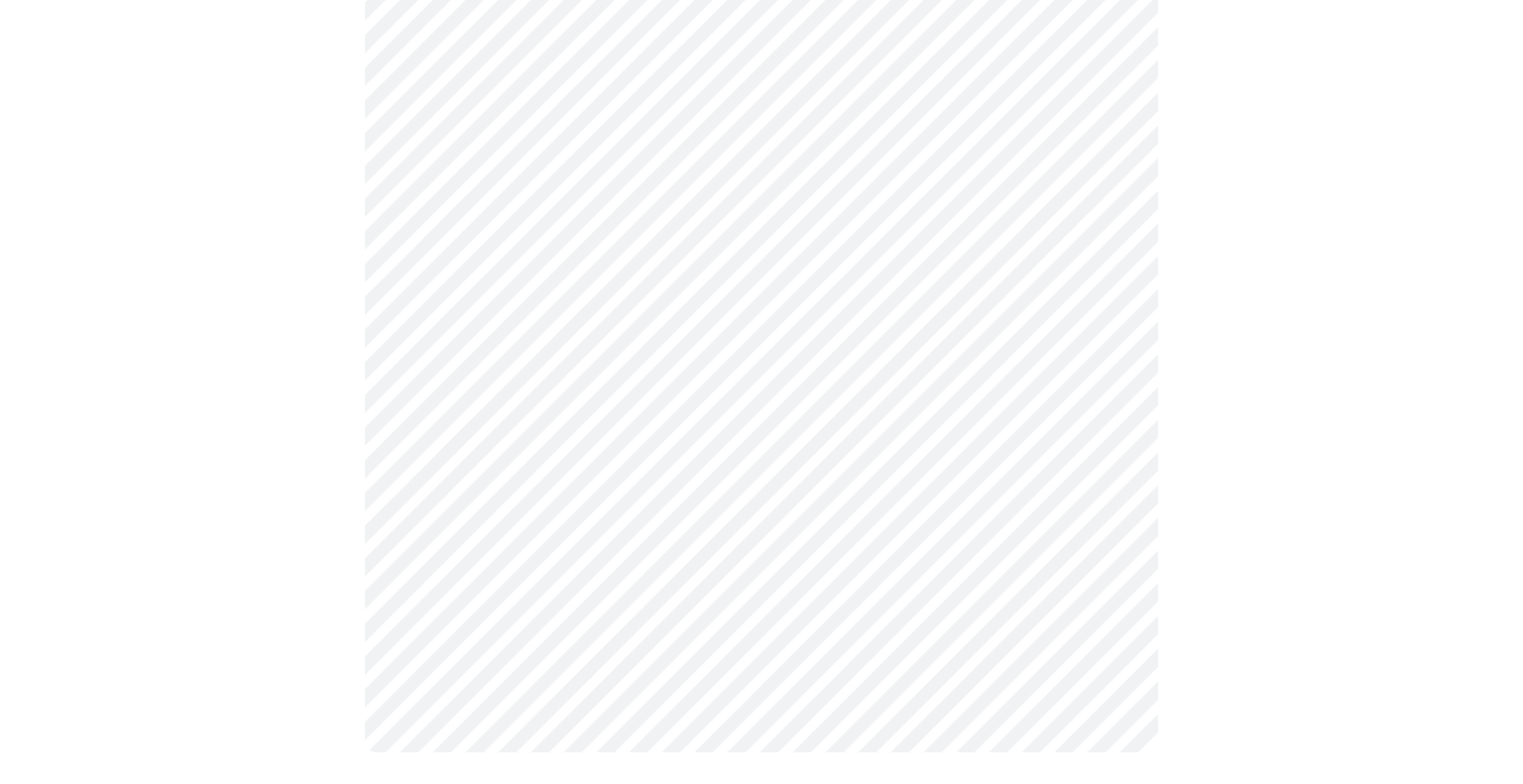 click on "MyMenopauseRx Appointments Messaging Labs Uploads Medications Community Refer a Friend Hi [PERSON_NAME]   Intake Questions for [DATE] 8:40am-9:00am 4  /  13 Settings Billing Invoices Log out" at bounding box center (762, -134) 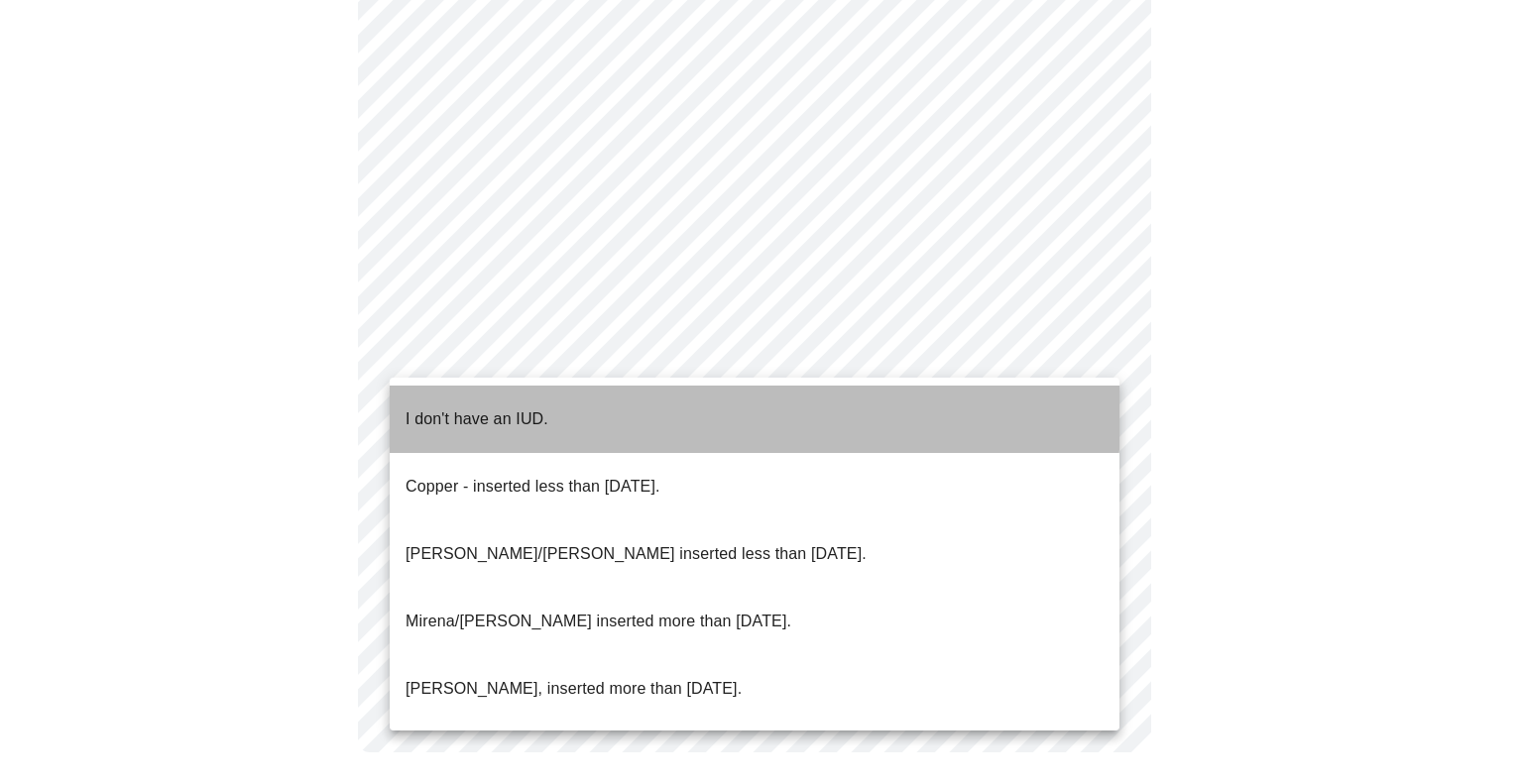 click on "I don't have an IUD." at bounding box center (477, 419) 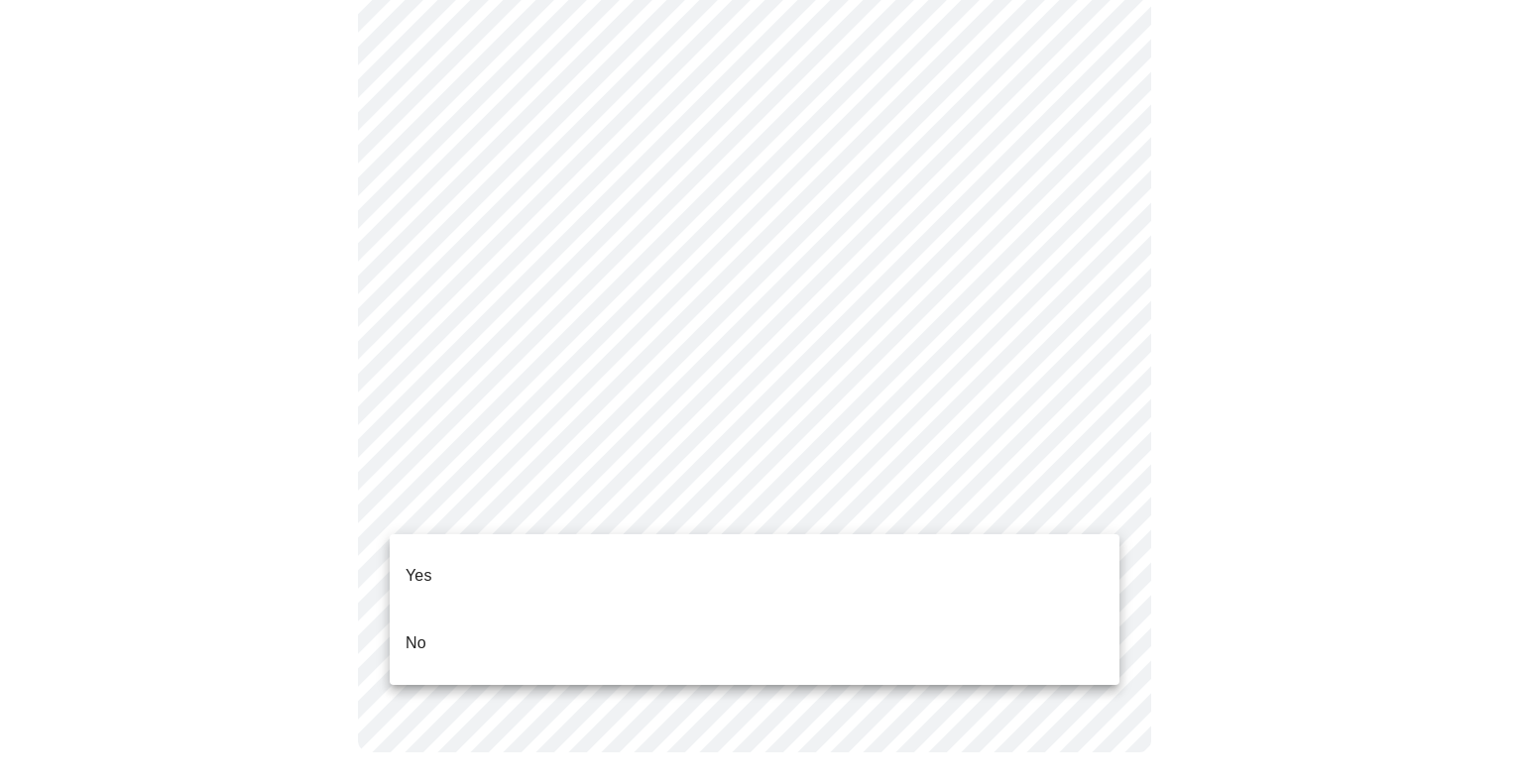 click on "MyMenopauseRx Appointments Messaging Labs Uploads Medications Community Refer a Friend Hi [PERSON_NAME]   Intake Questions for [DATE] 8:40am-9:00am 4  /  13 Settings Billing Invoices Log out Yes
No" at bounding box center [762, -128] 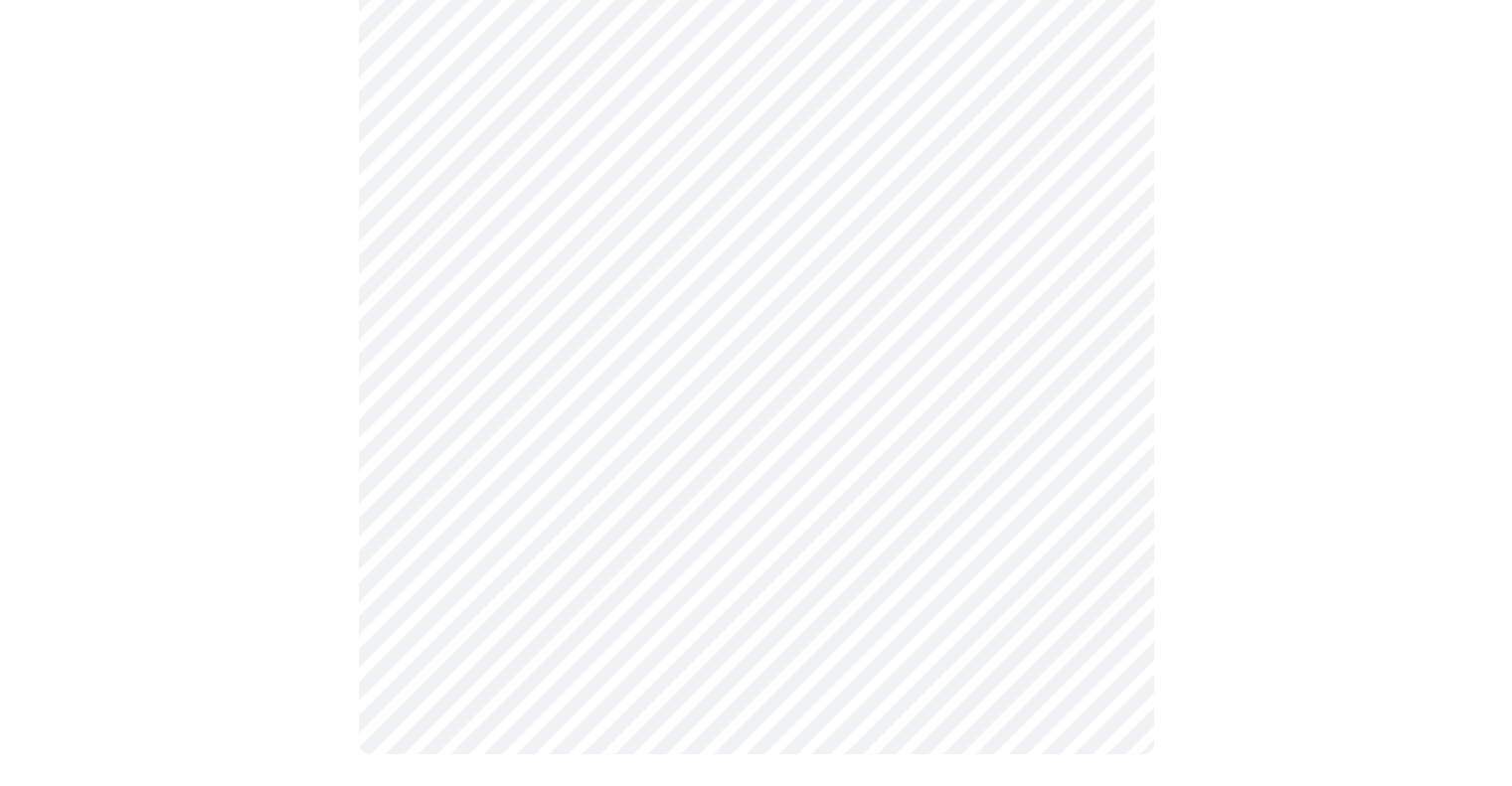 scroll, scrollTop: 0, scrollLeft: 0, axis: both 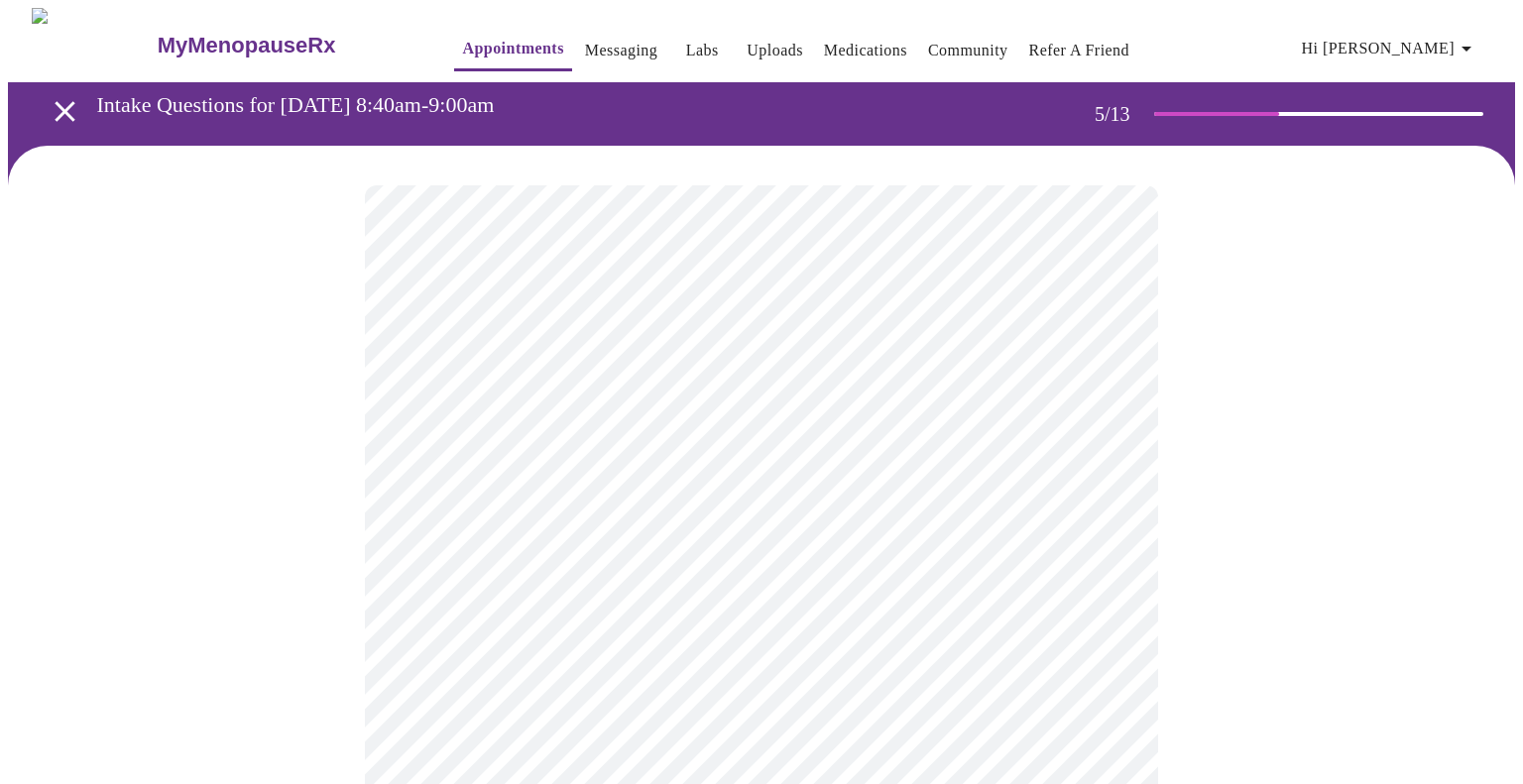 click on "MyMenopauseRx Appointments Messaging Labs Uploads Medications Community Refer a Friend Hi [PERSON_NAME]   Intake Questions for [DATE] 8:40am-9:00am 5  /  13 Settings Billing Invoices Log out" at bounding box center (762, 653) 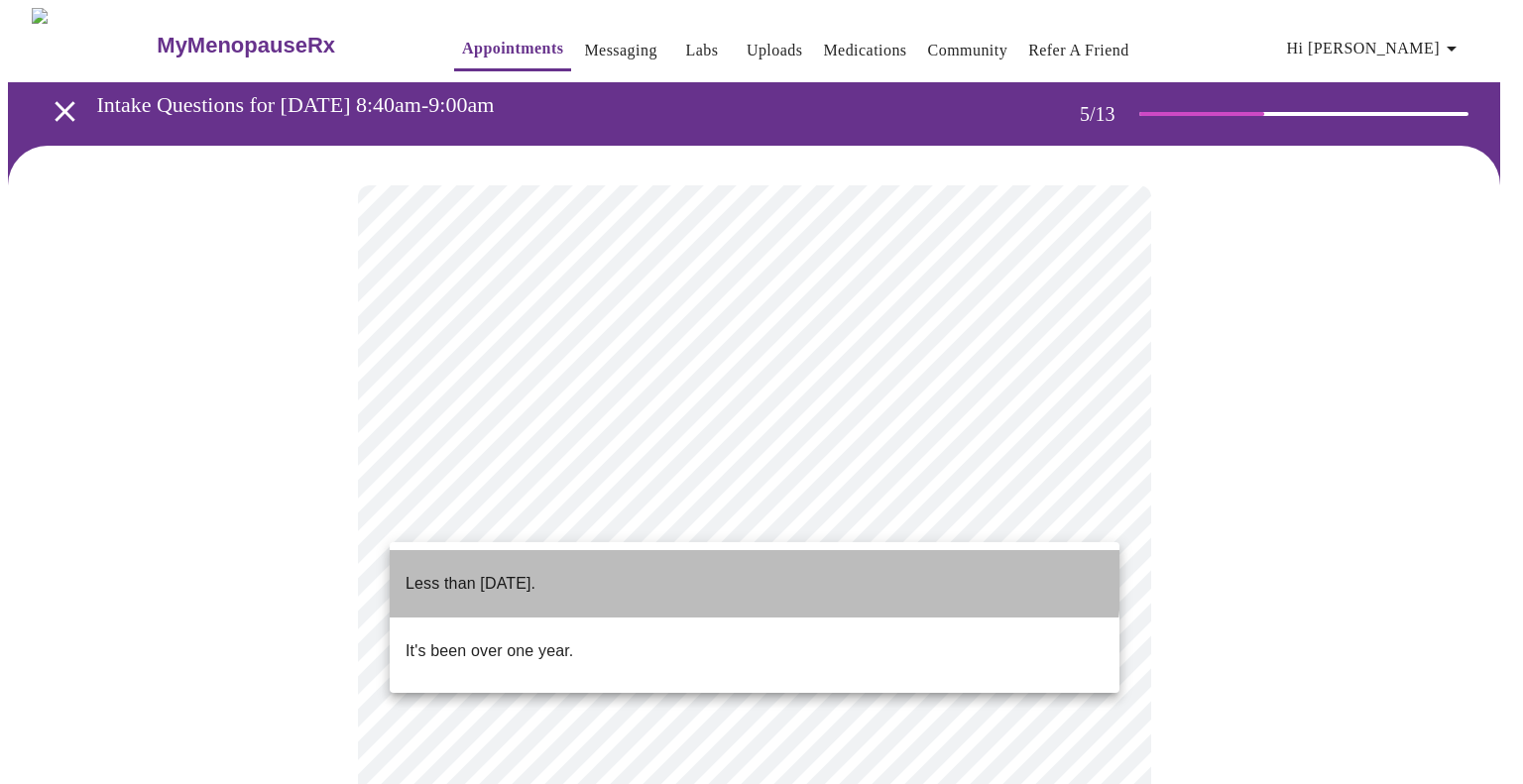 click on "Less than [DATE]." at bounding box center [755, 584] 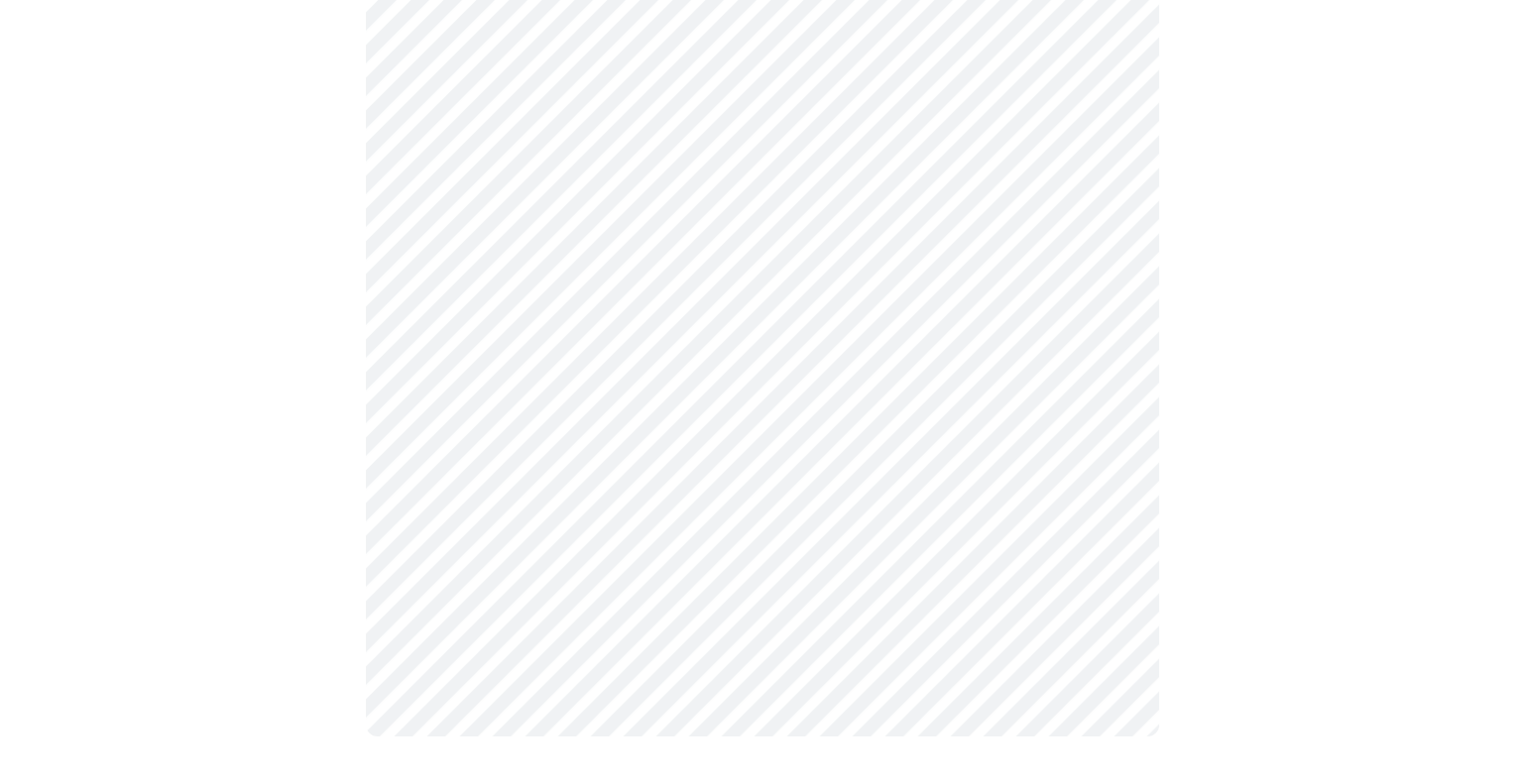 scroll, scrollTop: 0, scrollLeft: 0, axis: both 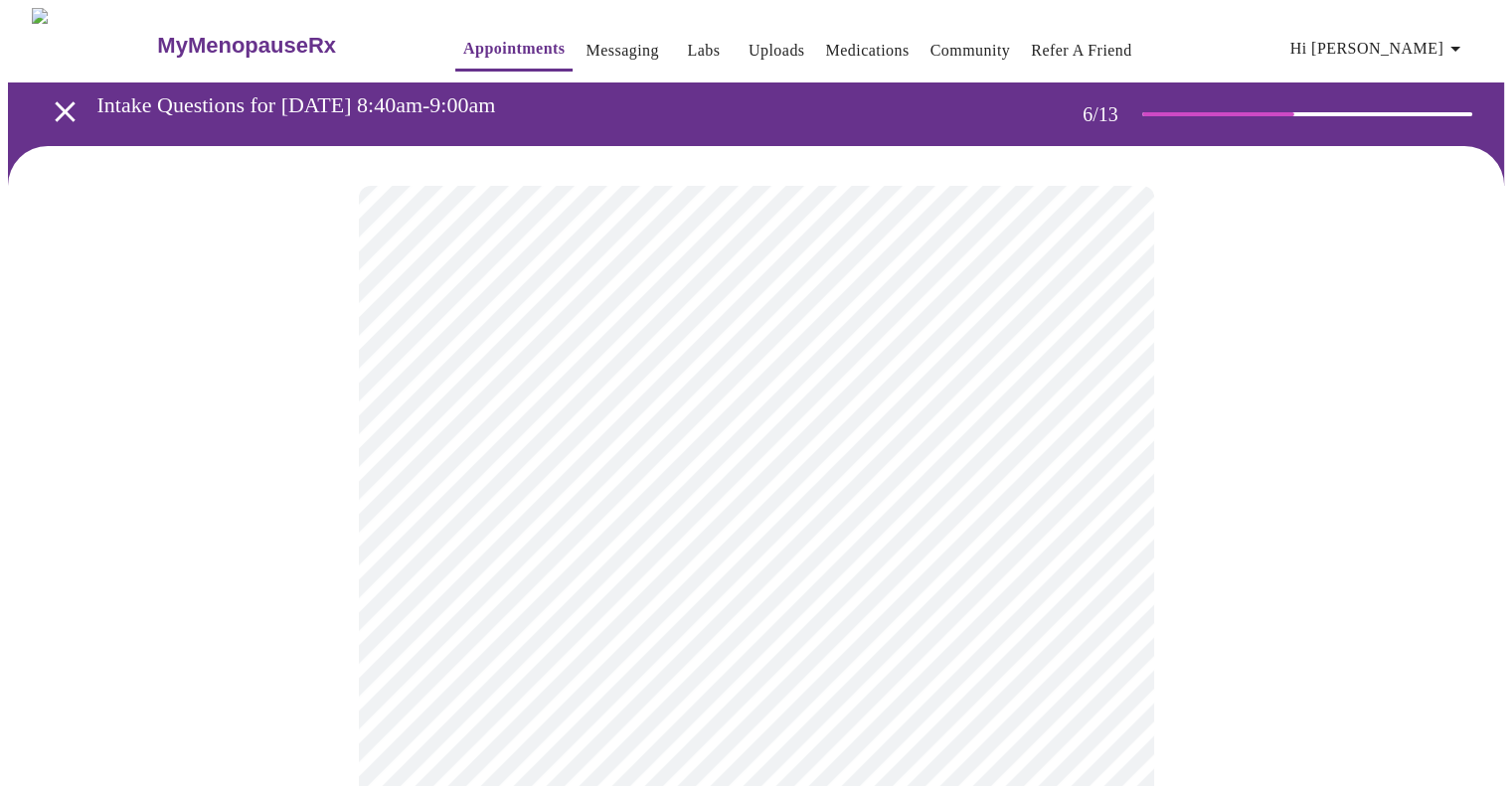 click on "MyMenopauseRx Appointments Messaging Labs Uploads Medications Community Refer a Friend Hi [PERSON_NAME]   Intake Questions for [DATE] 8:40am-9:00am 6  /  13 Settings Billing Invoices Log out" at bounding box center (756, 524) 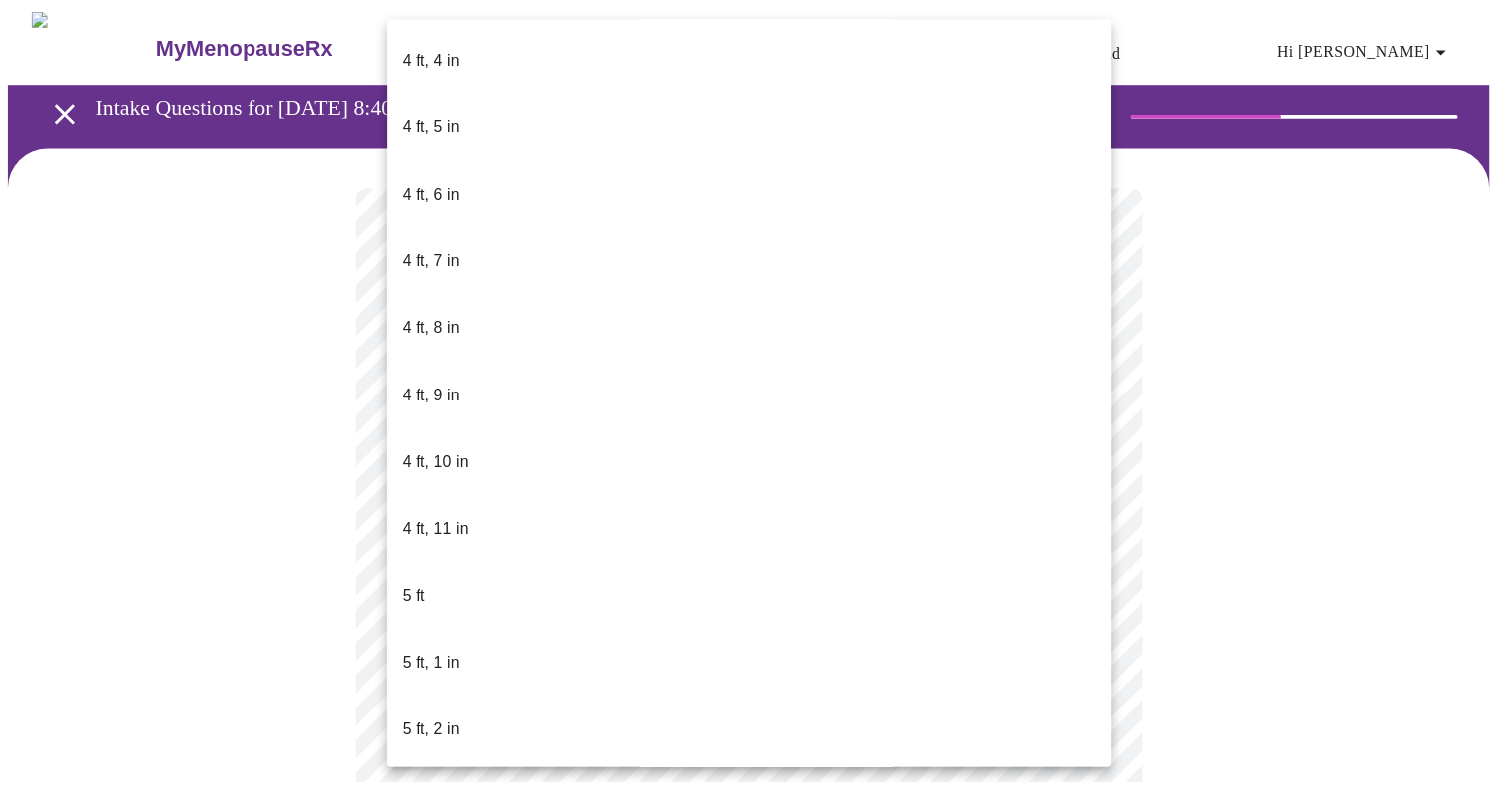 scroll, scrollTop: 1093, scrollLeft: 0, axis: vertical 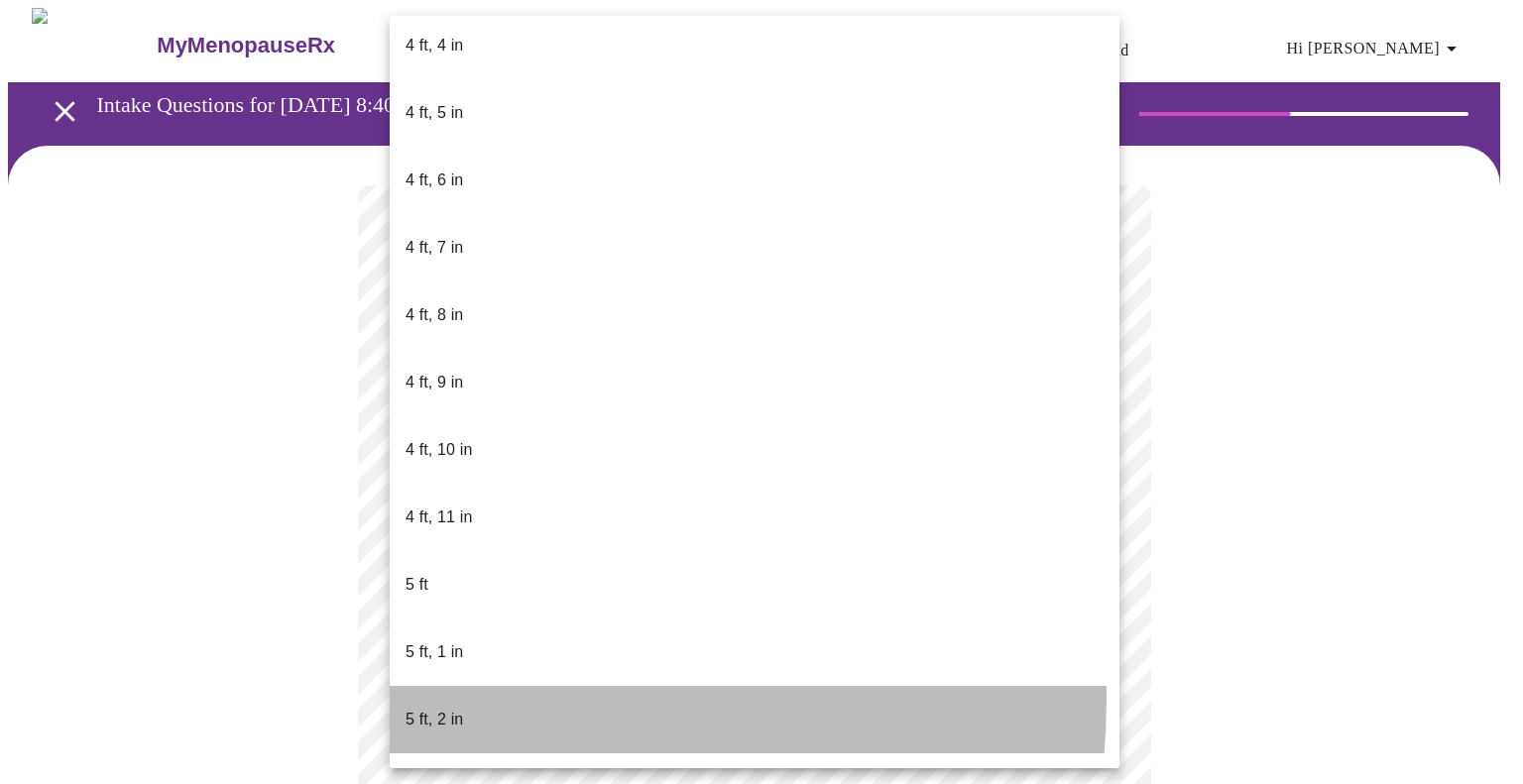 click on "5 ft, 2 in" at bounding box center (434, 720) 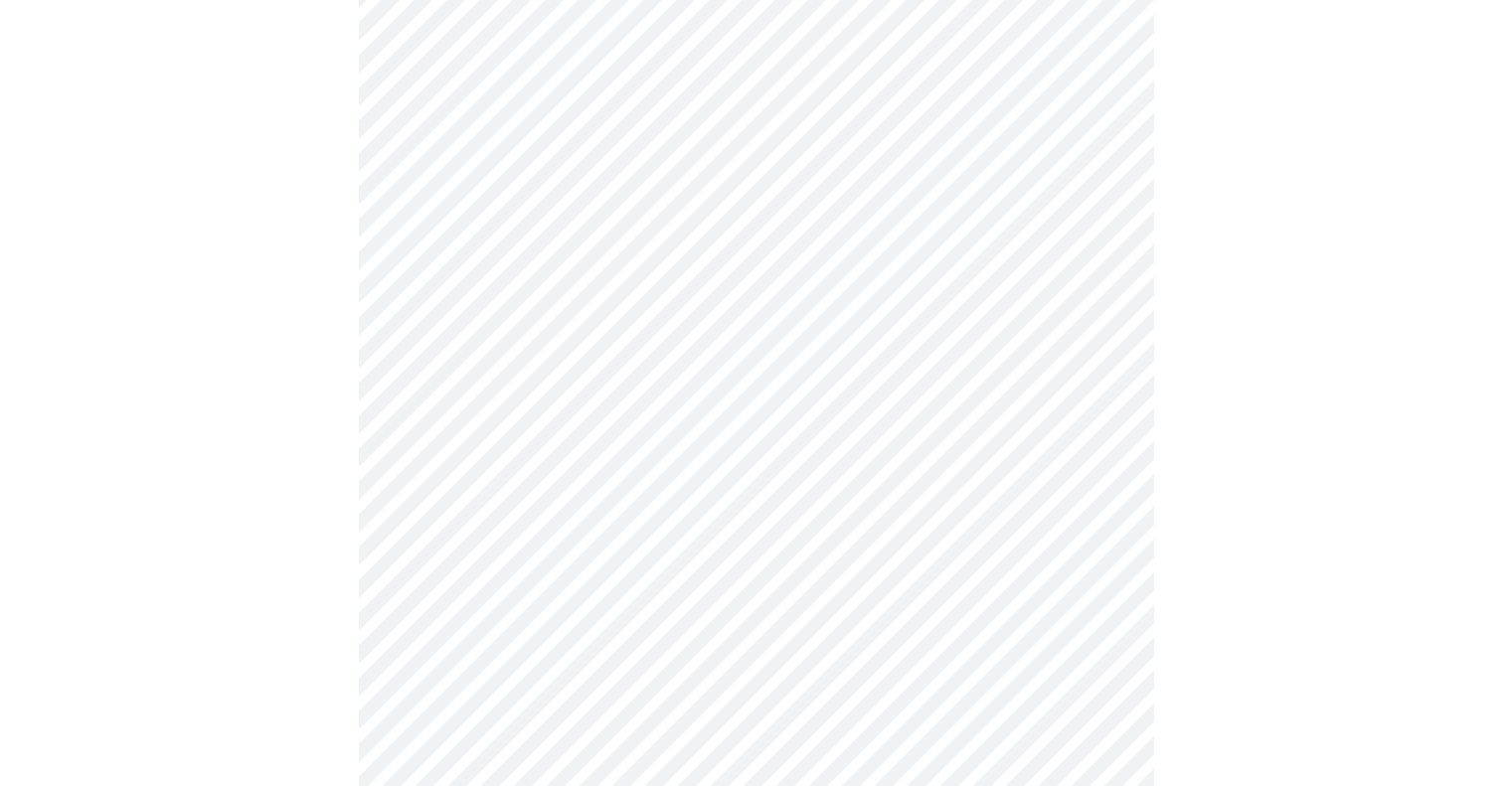 scroll, scrollTop: 4968, scrollLeft: 0, axis: vertical 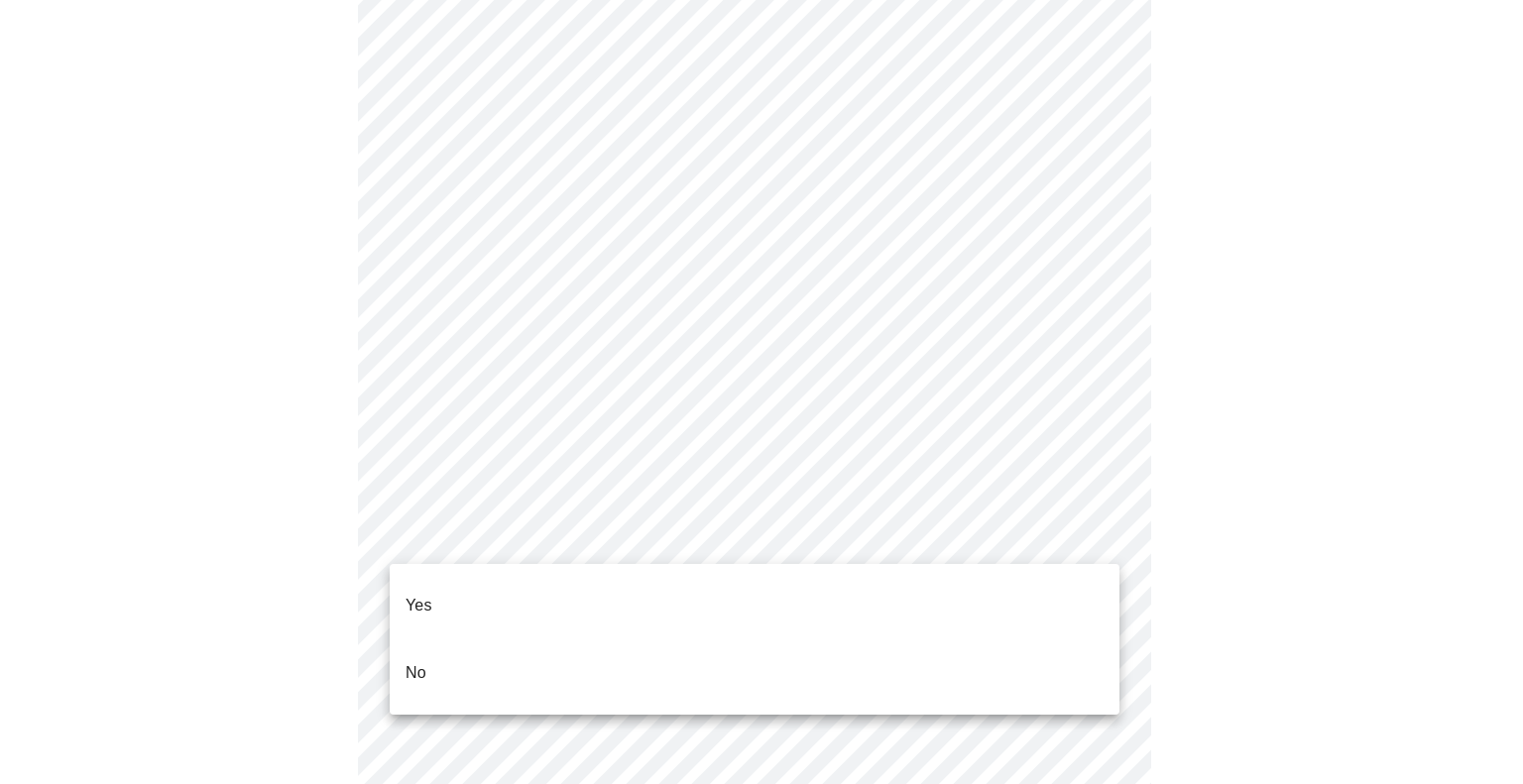 click on "MyMenopauseRx Appointments Messaging Labs Uploads Medications Community Refer a Friend Hi [PERSON_NAME]   Intake Questions for [DATE] 8:40am-9:00am 7  /  13 Settings Billing Invoices Log out Yes
No" at bounding box center (762, -1798) 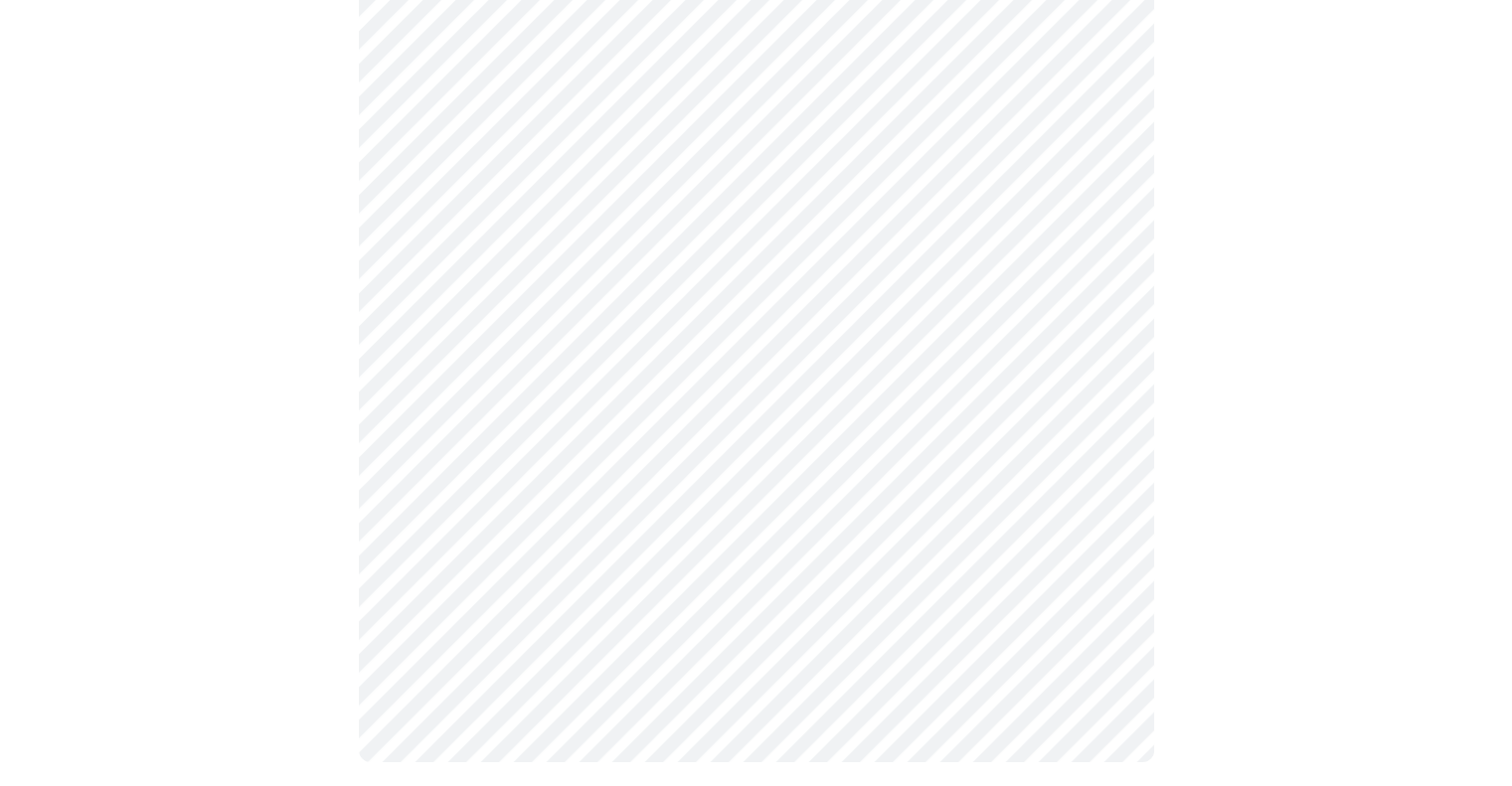 scroll, scrollTop: 819, scrollLeft: 0, axis: vertical 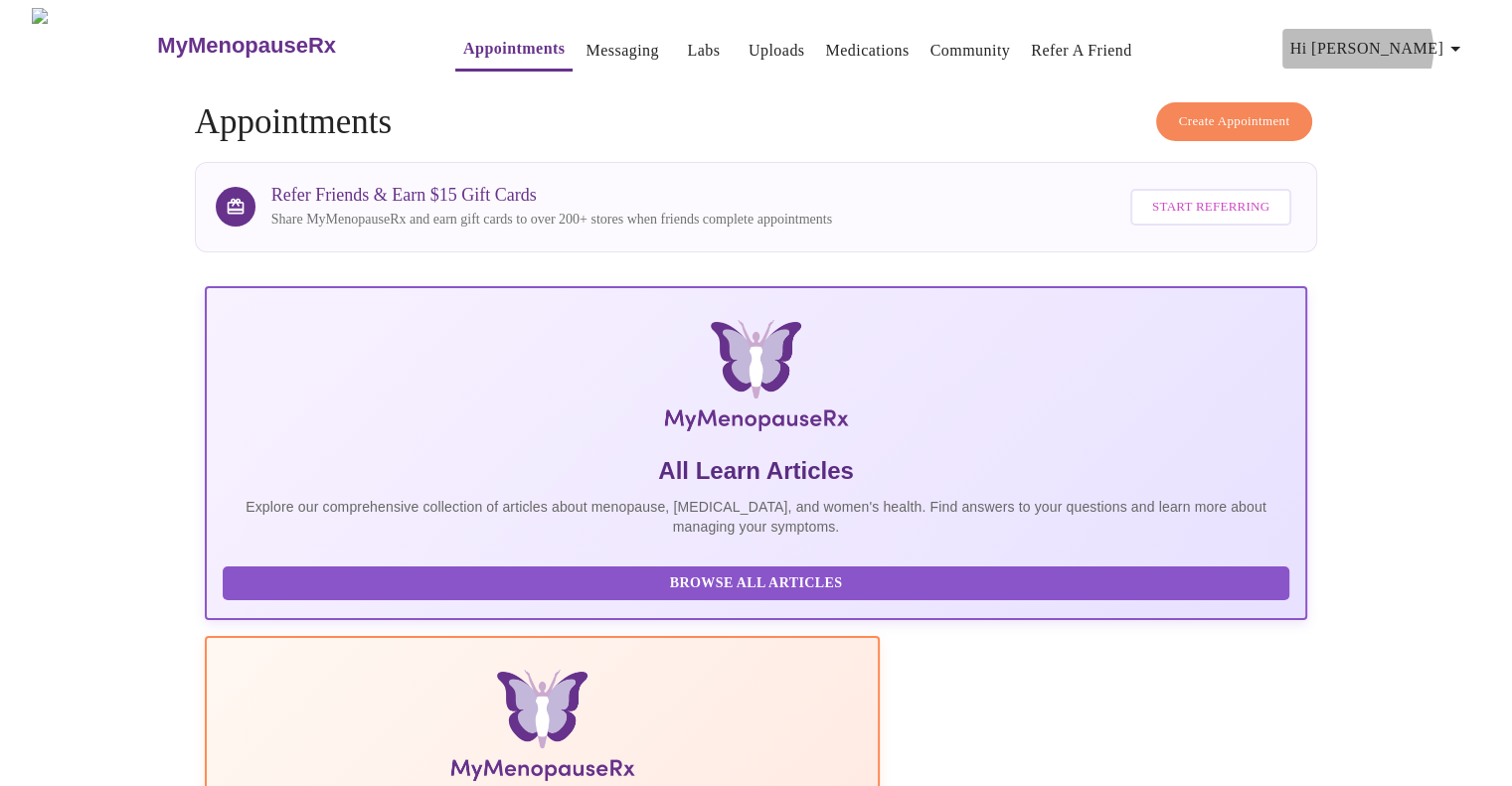 click 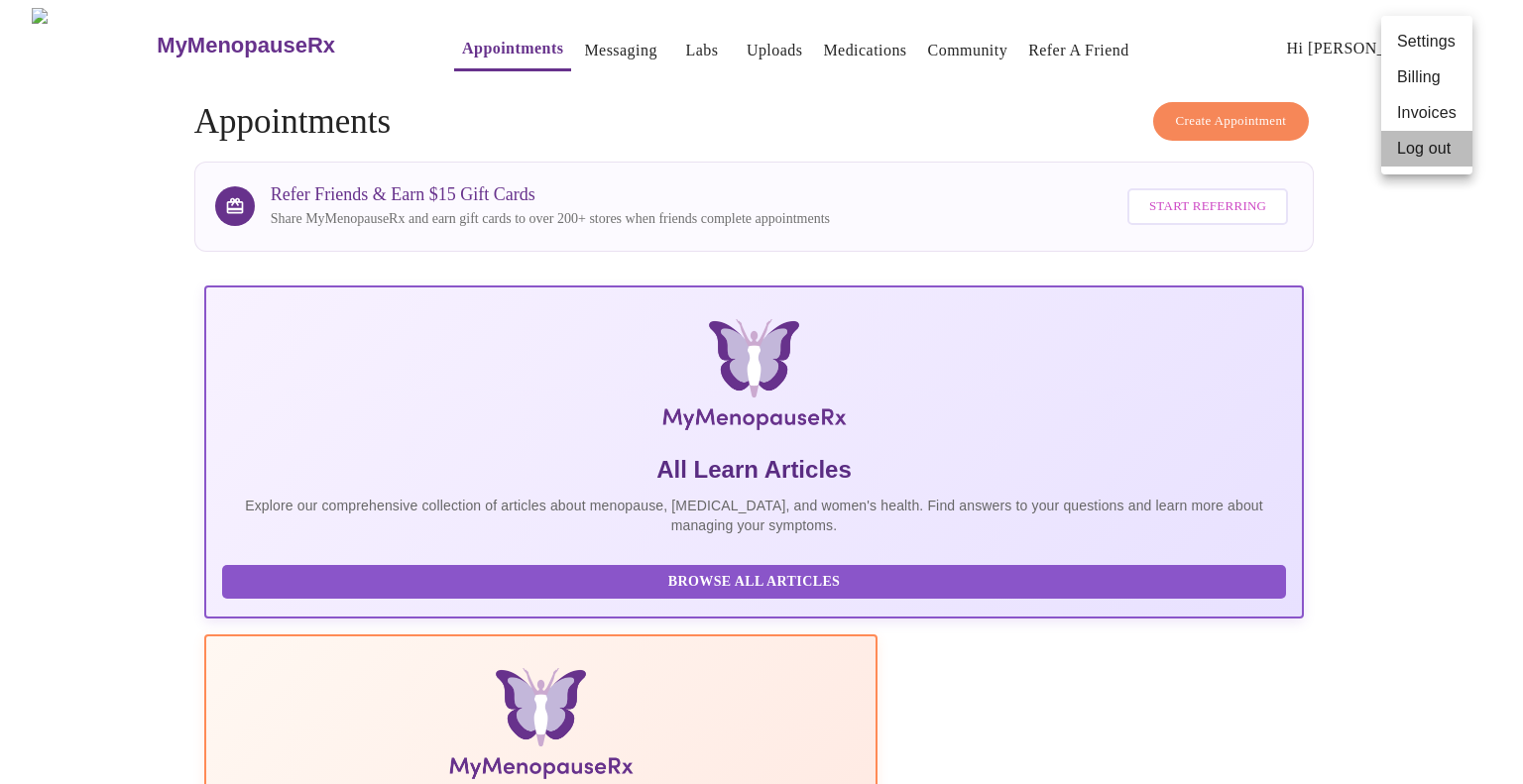 click on "Log out" at bounding box center [1427, 149] 